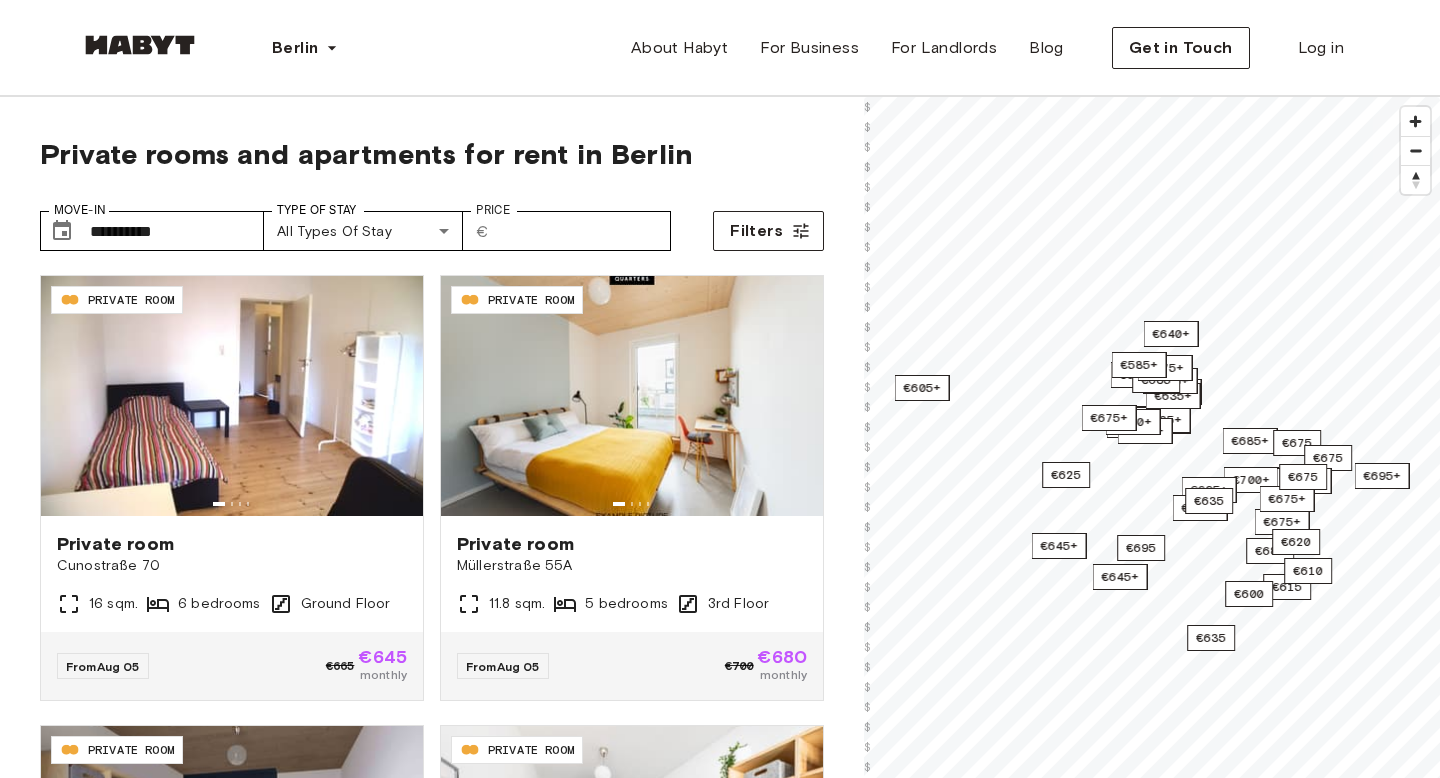 scroll, scrollTop: 0, scrollLeft: 0, axis: both 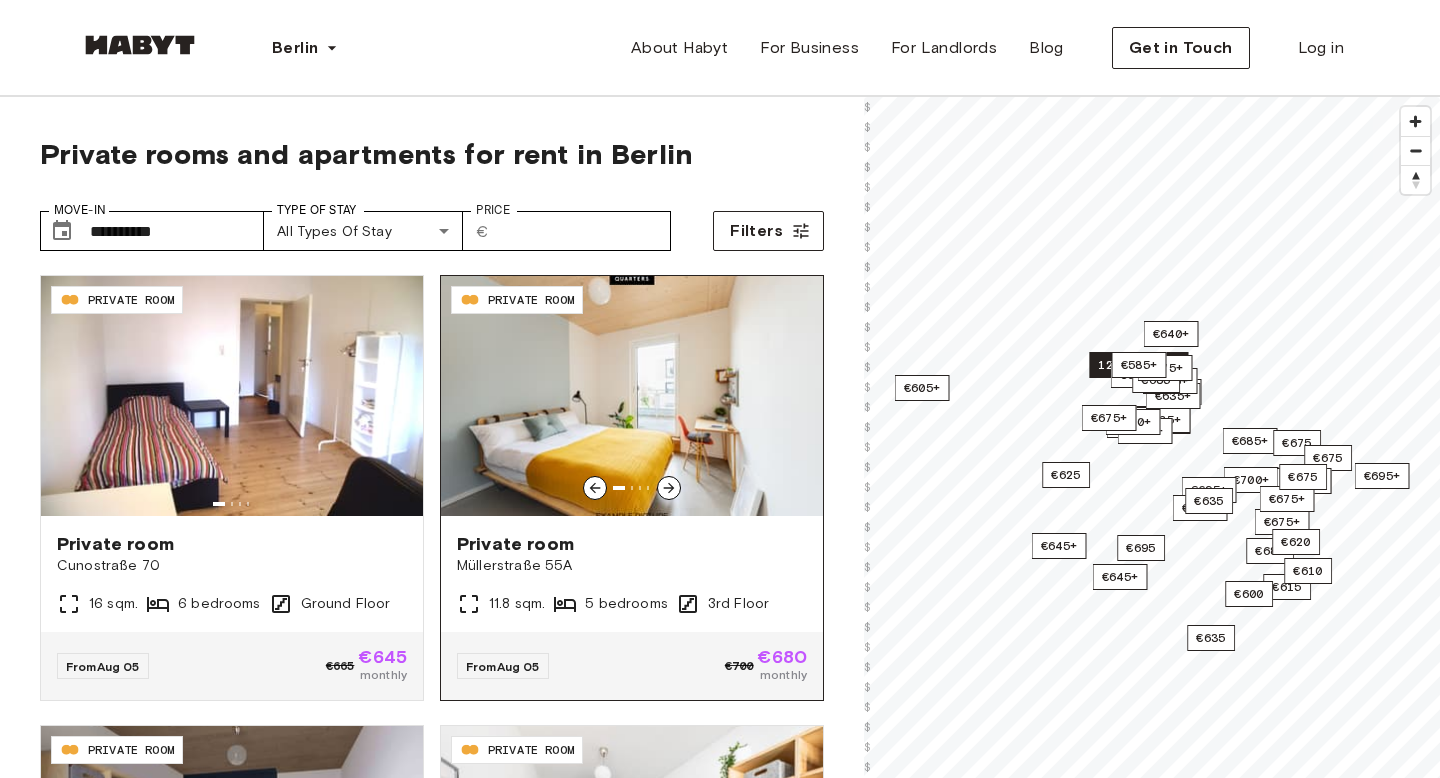 click at bounding box center [632, 396] 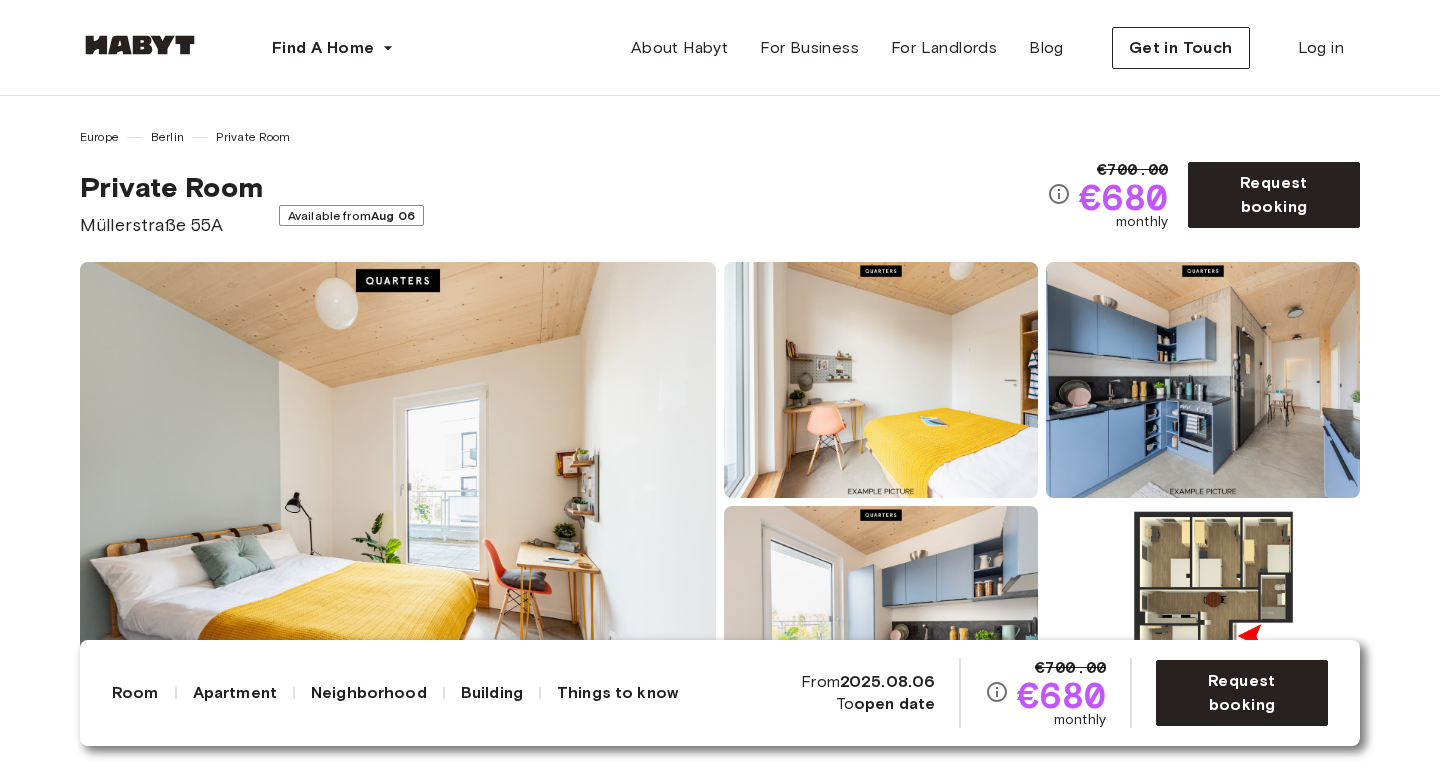 scroll, scrollTop: 0, scrollLeft: 0, axis: both 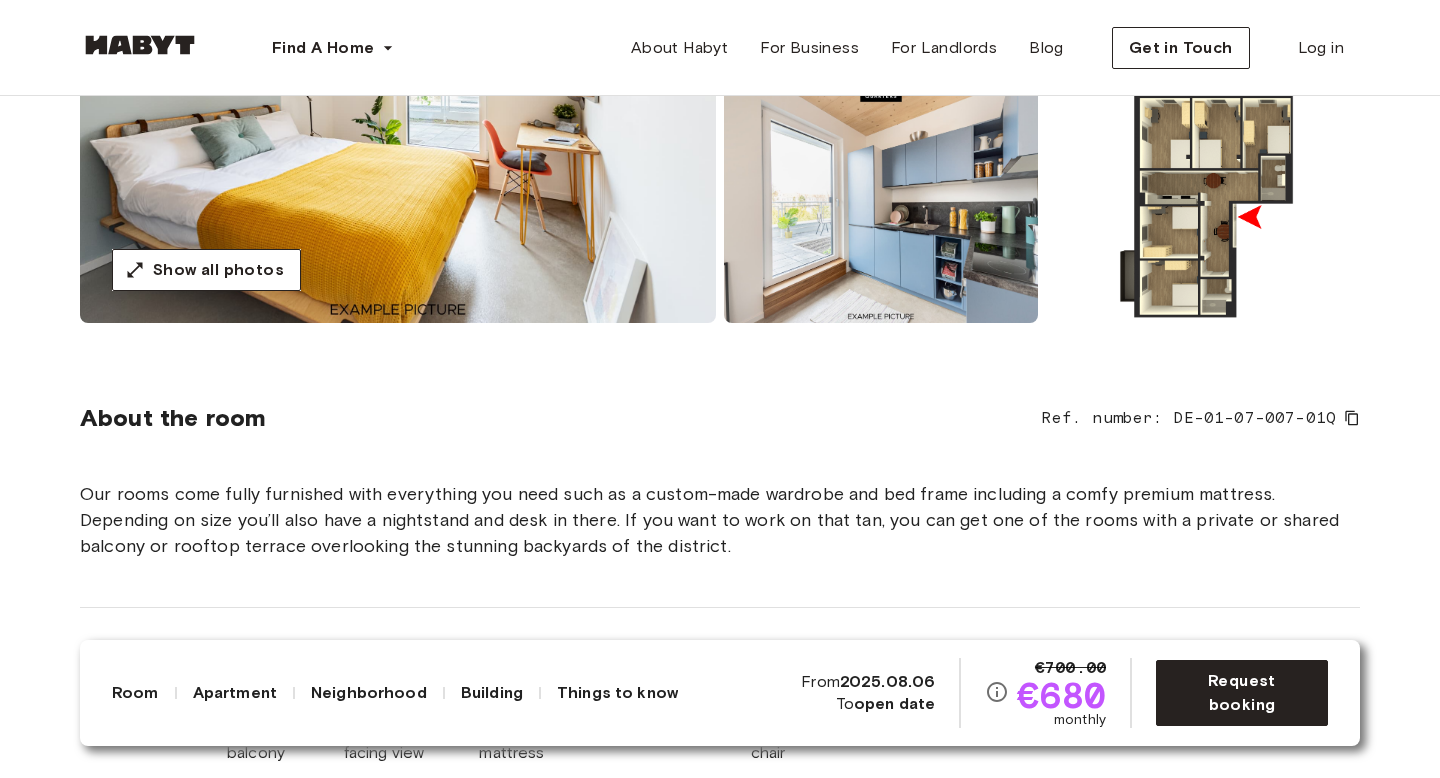 click at bounding box center (1203, 205) 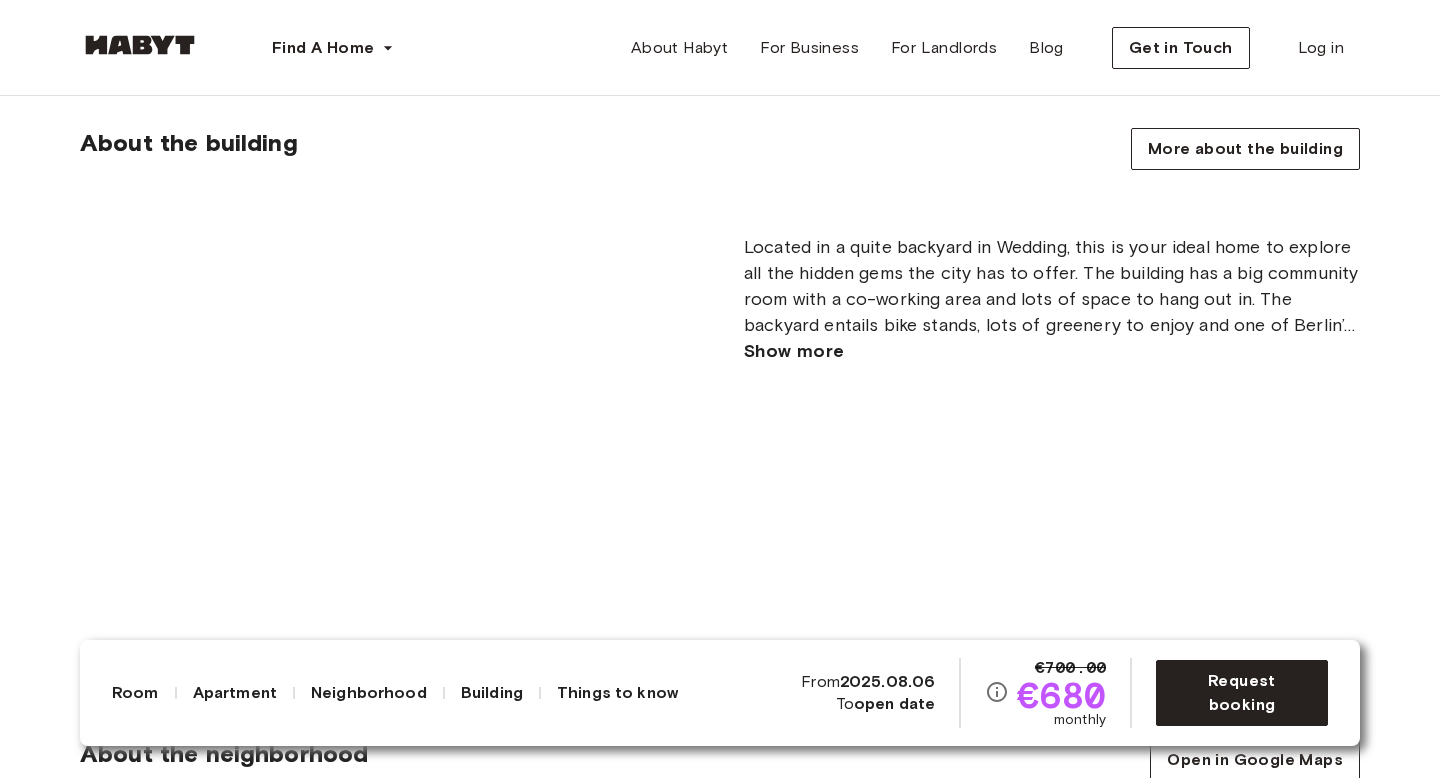 scroll, scrollTop: 2017, scrollLeft: 0, axis: vertical 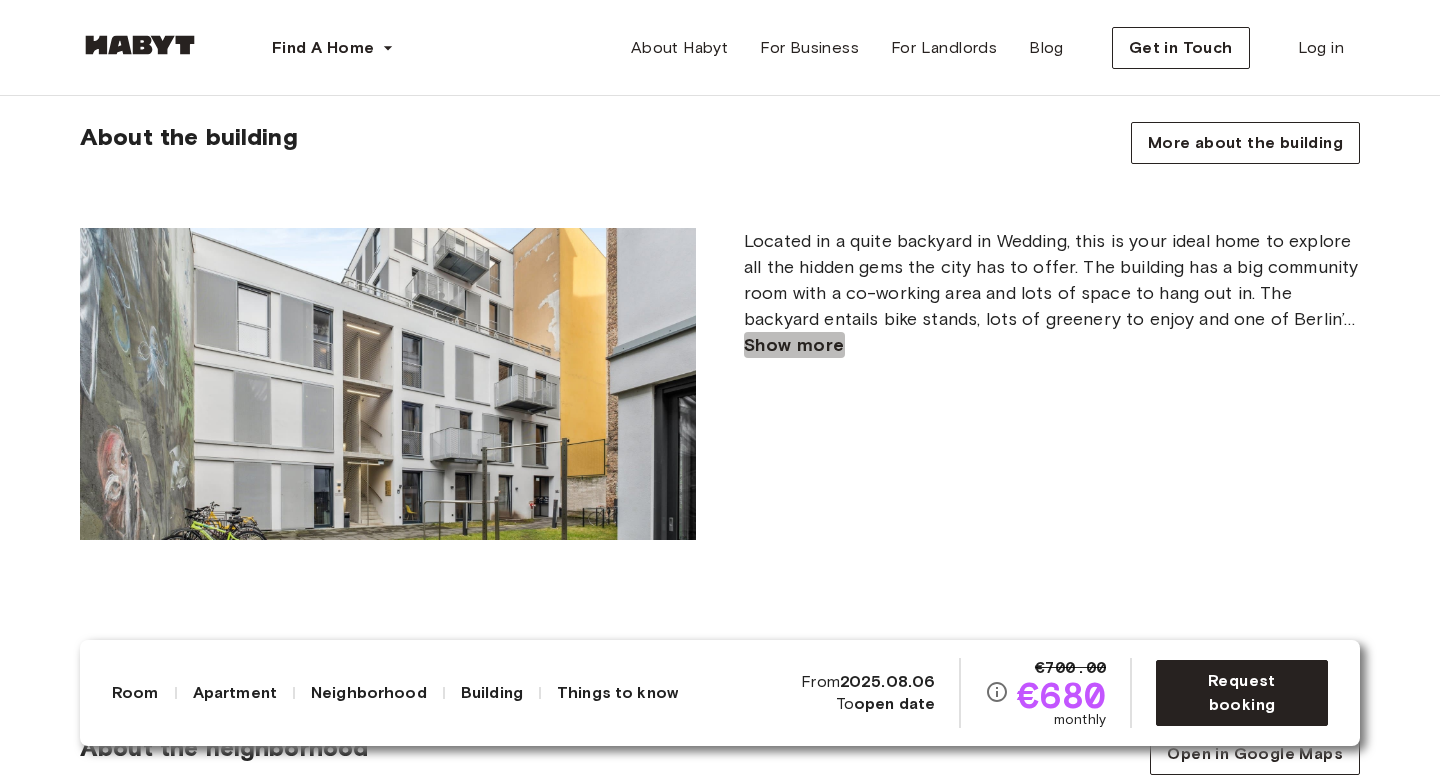 click on "Show more" at bounding box center (794, 345) 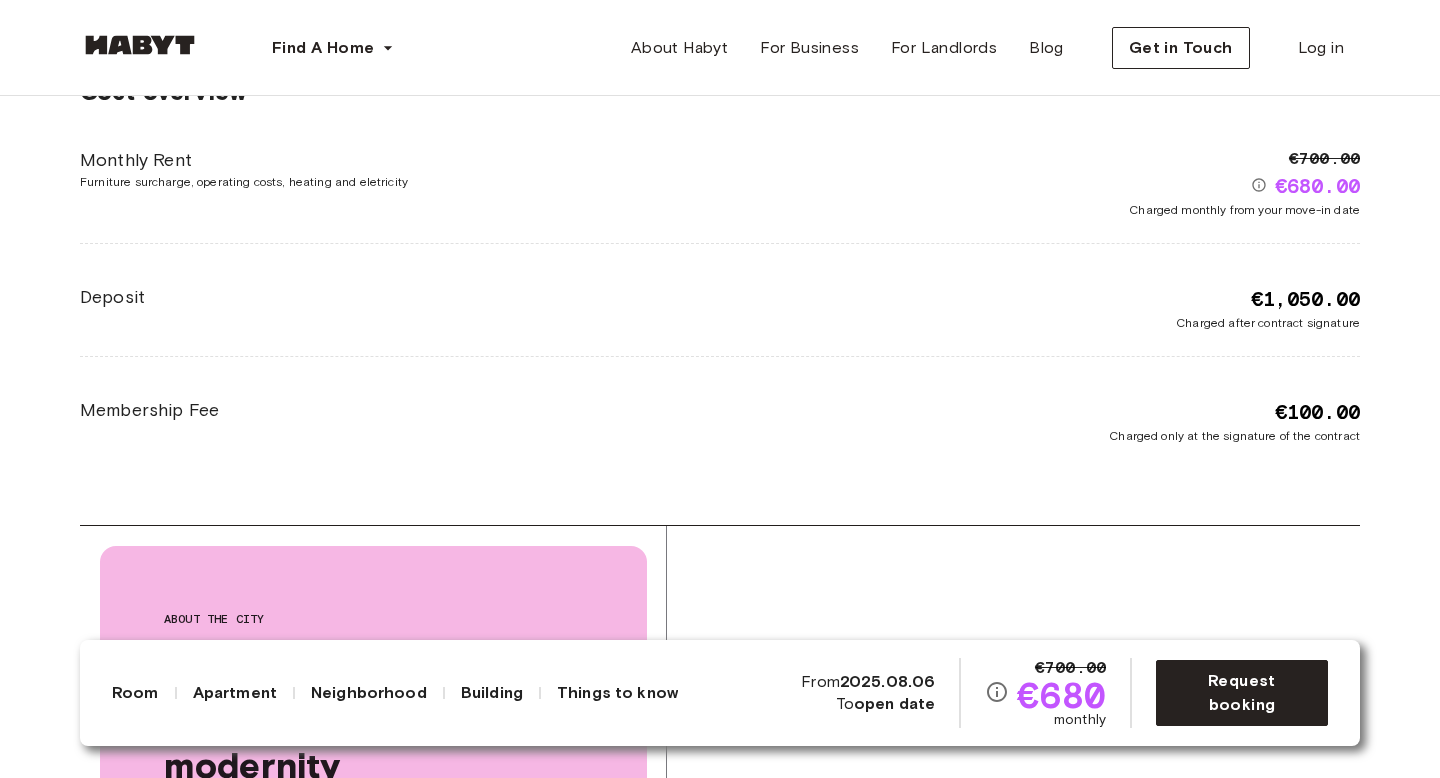 scroll, scrollTop: 3832, scrollLeft: 0, axis: vertical 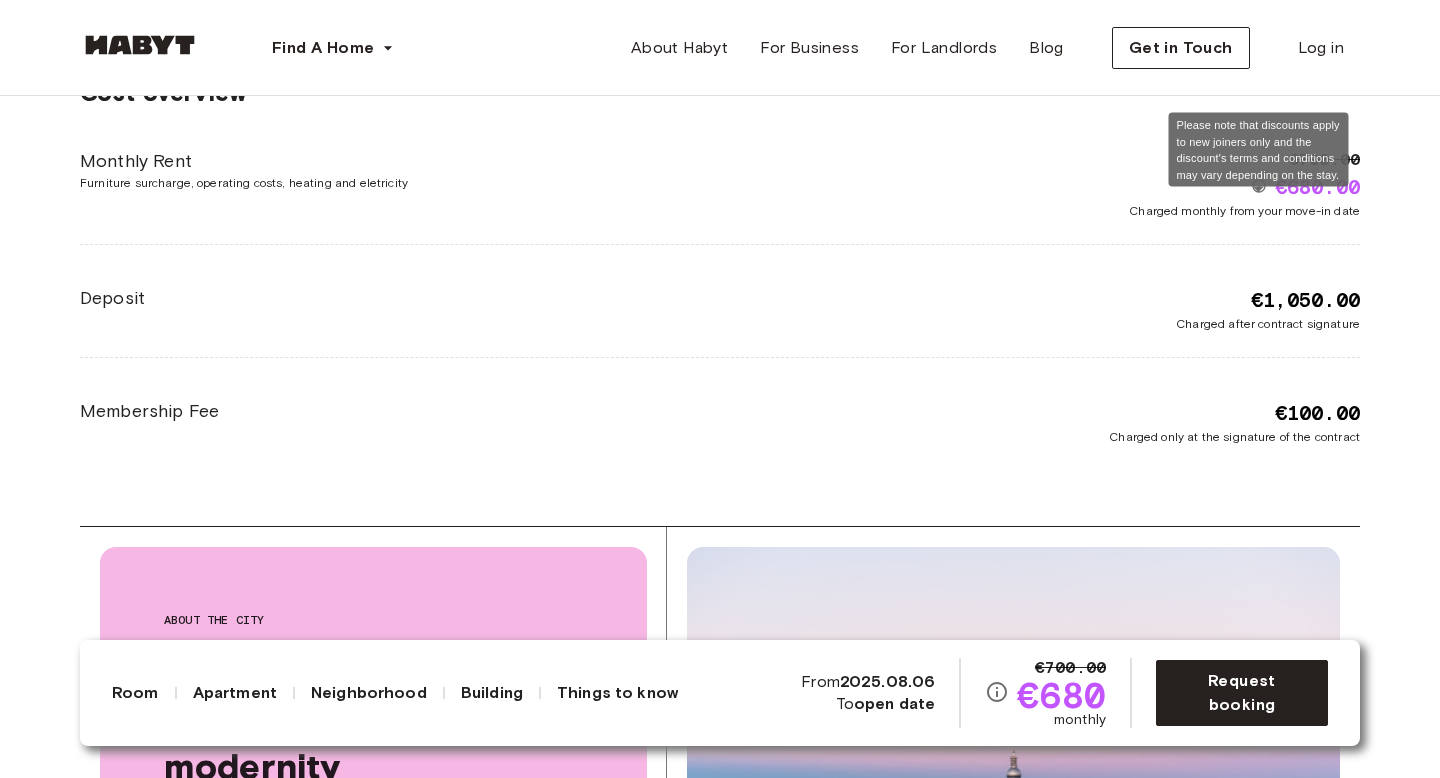 click 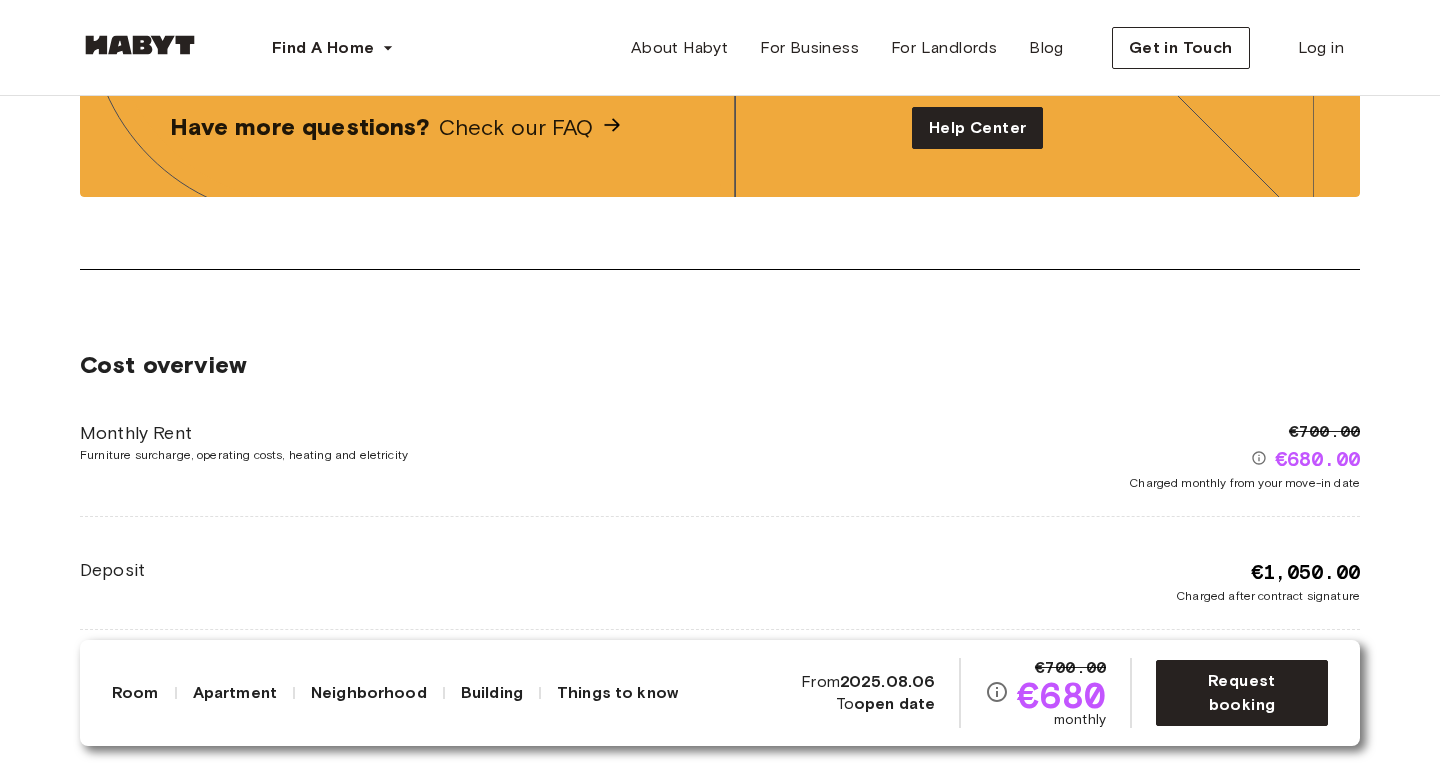 scroll, scrollTop: 3557, scrollLeft: 0, axis: vertical 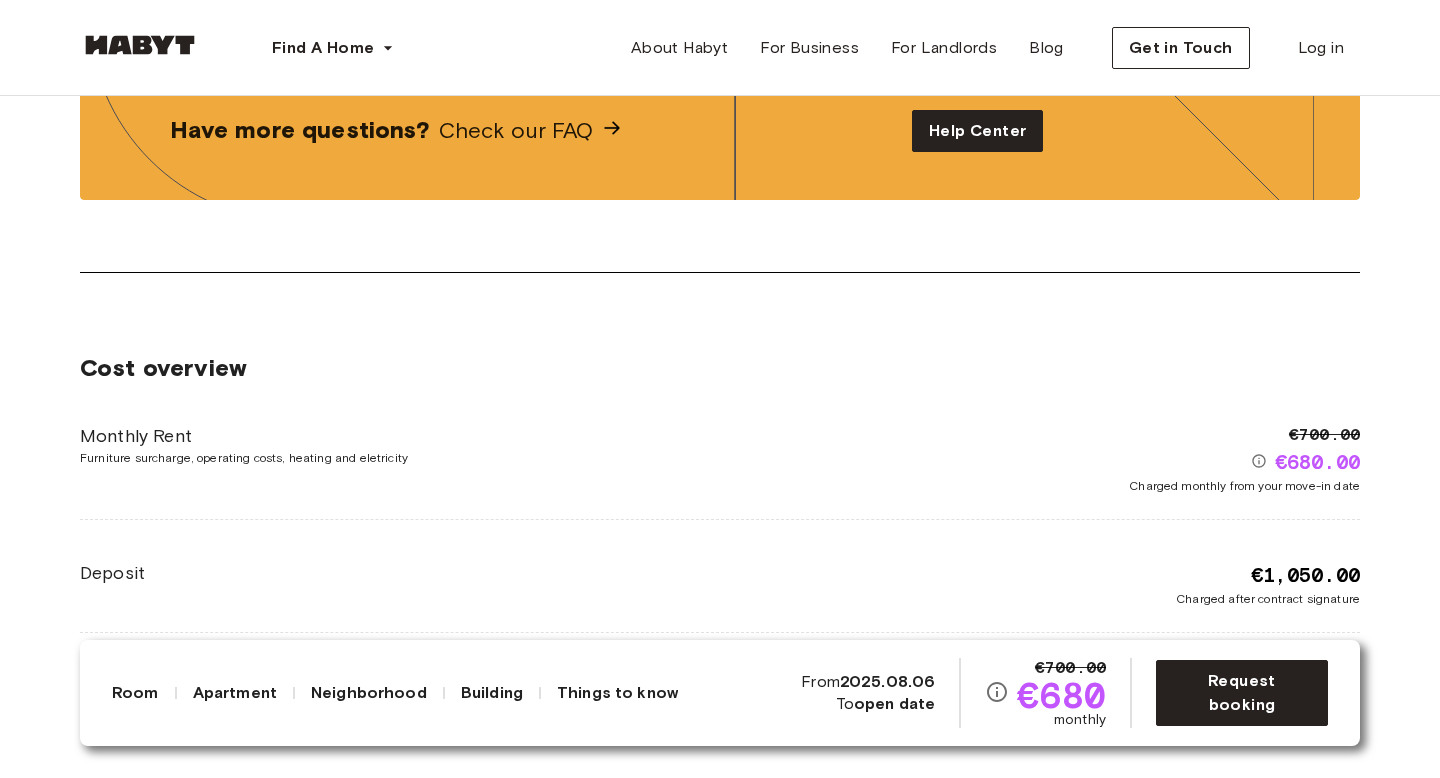 click 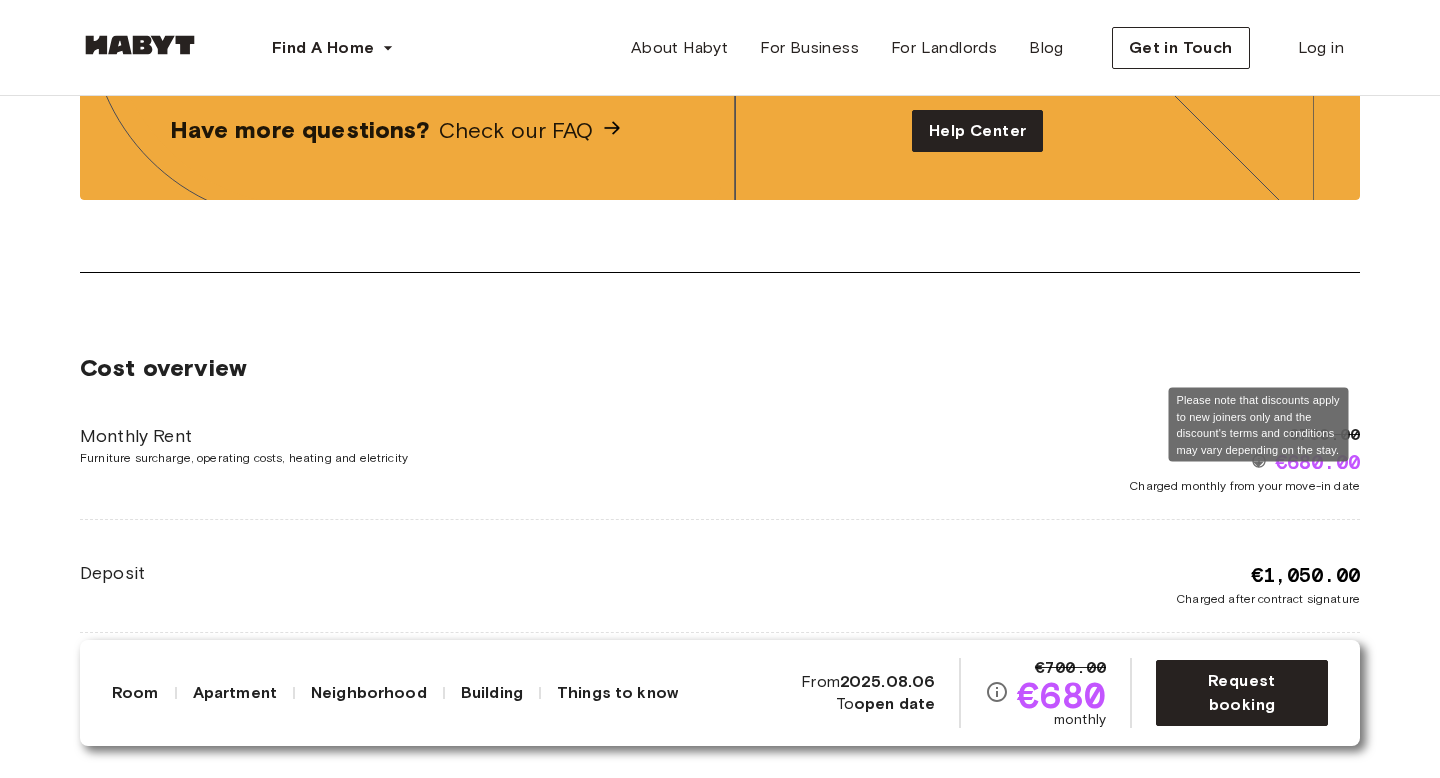 click on "€700.00 €680.00 Charged monthly from your move-in date" at bounding box center (1040, 459) 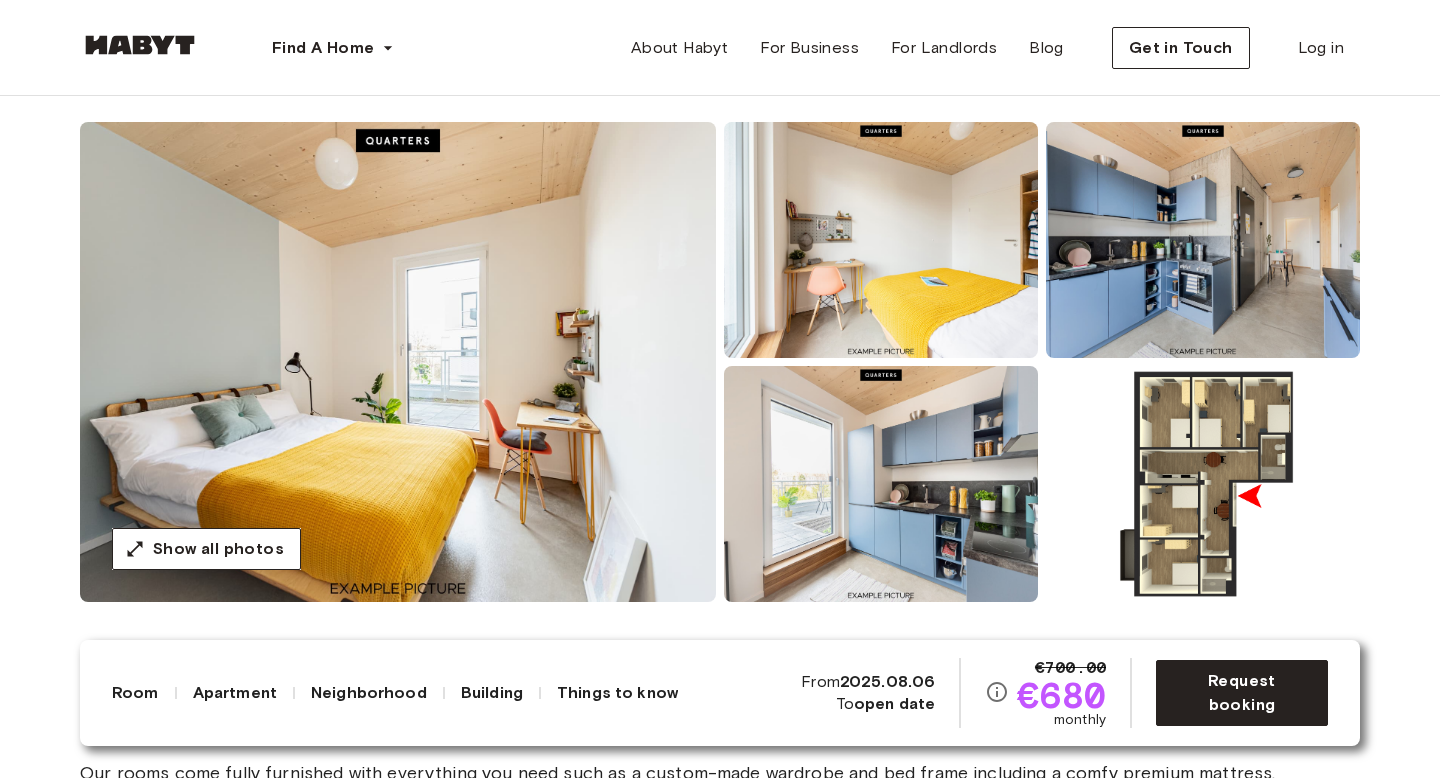 scroll, scrollTop: 139, scrollLeft: 0, axis: vertical 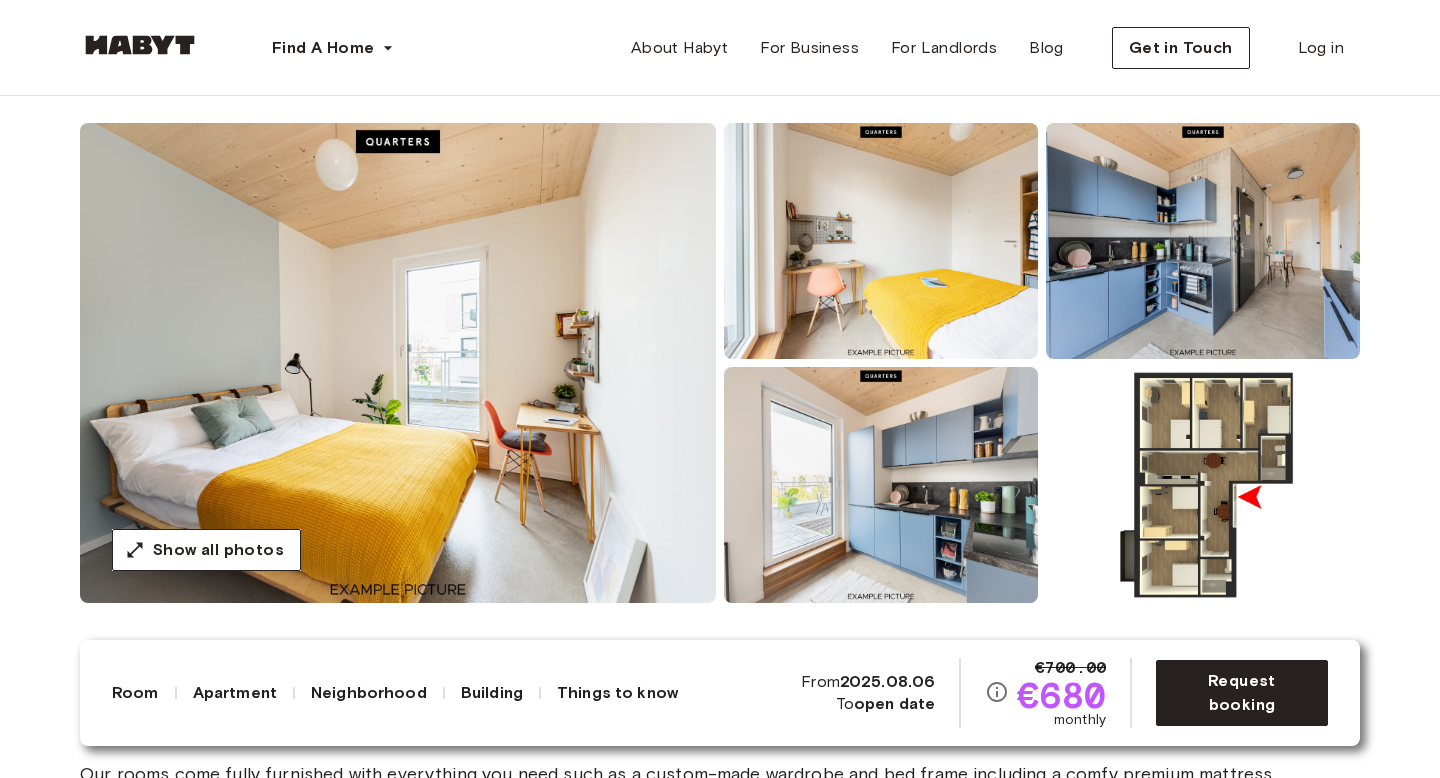 click at bounding box center (881, 241) 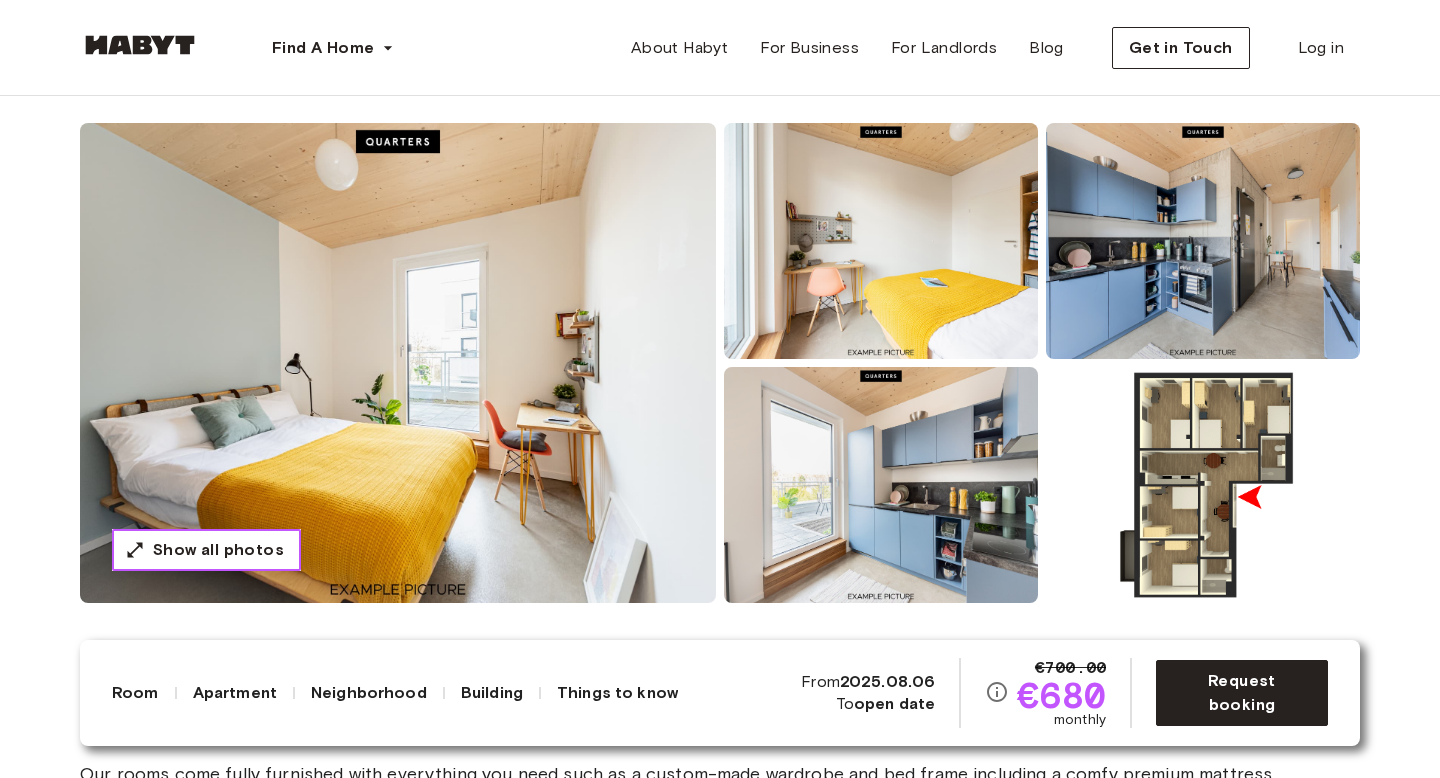 click on "Show all photos" at bounding box center (218, 550) 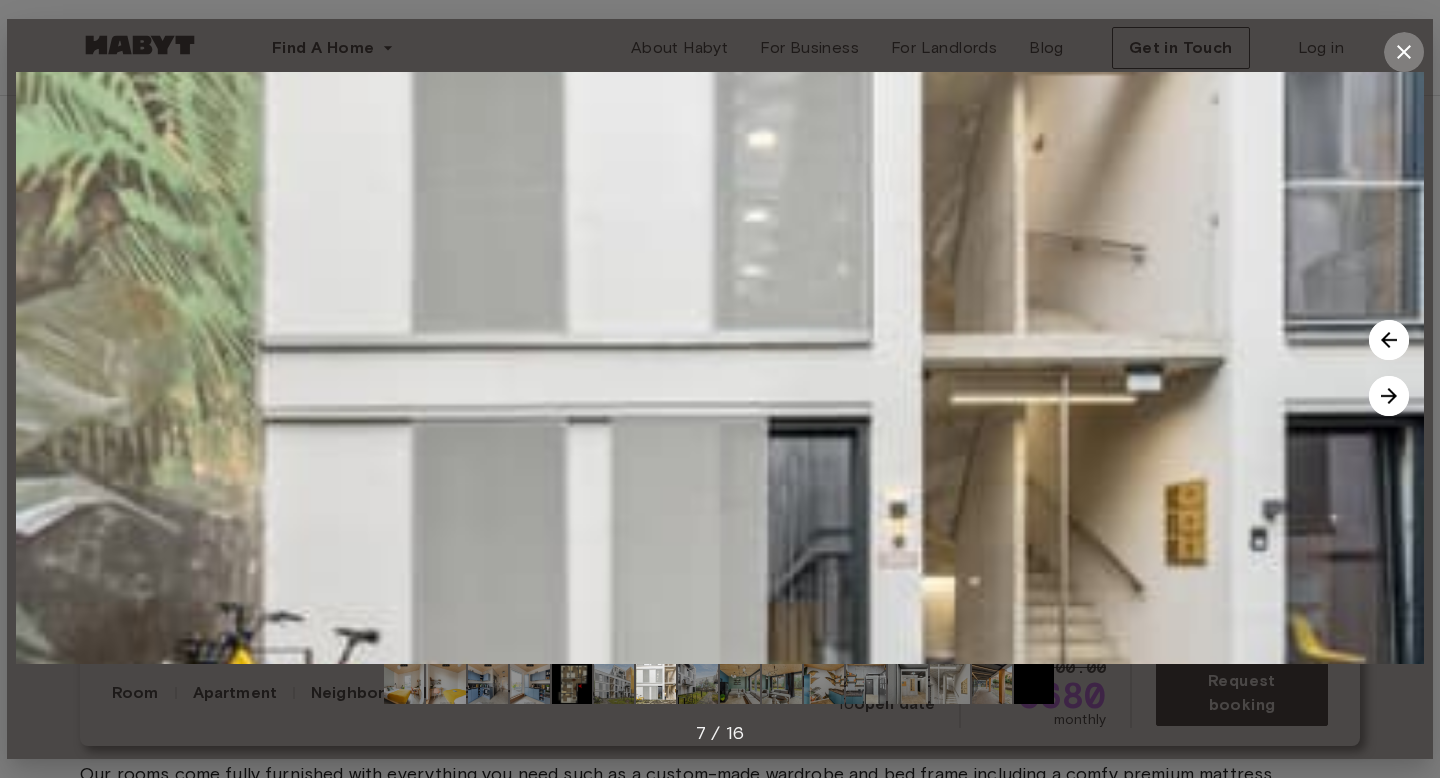 click 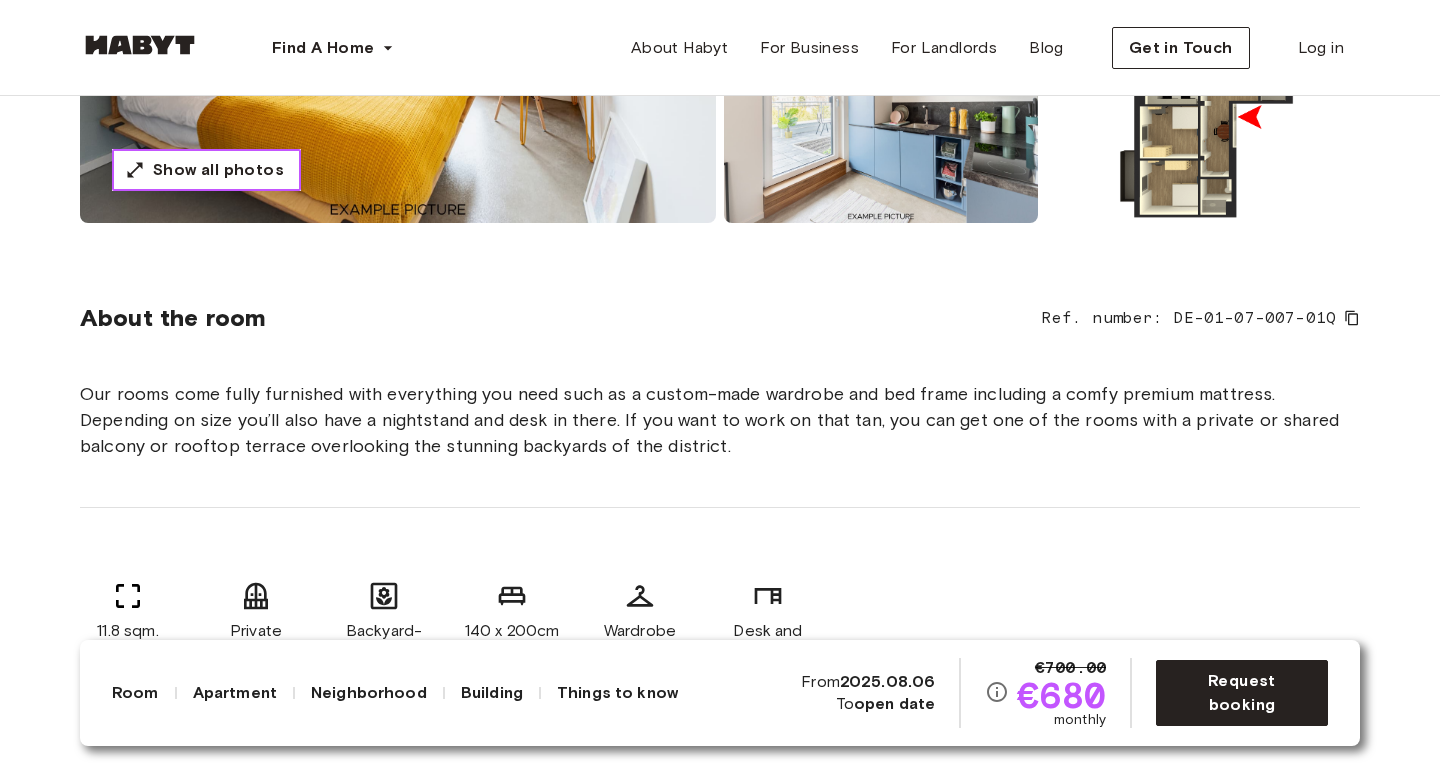 scroll, scrollTop: 503, scrollLeft: 0, axis: vertical 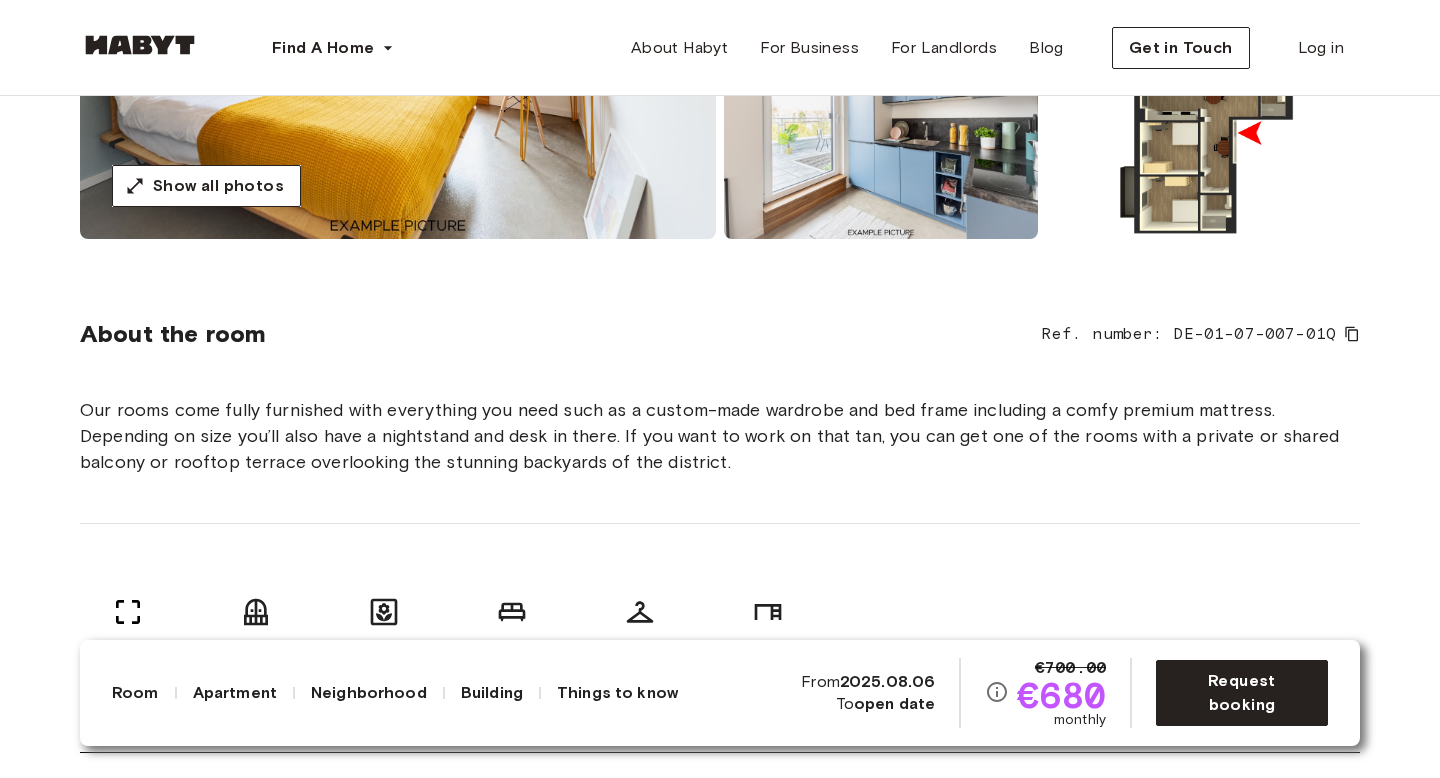 click at bounding box center [1203, 121] 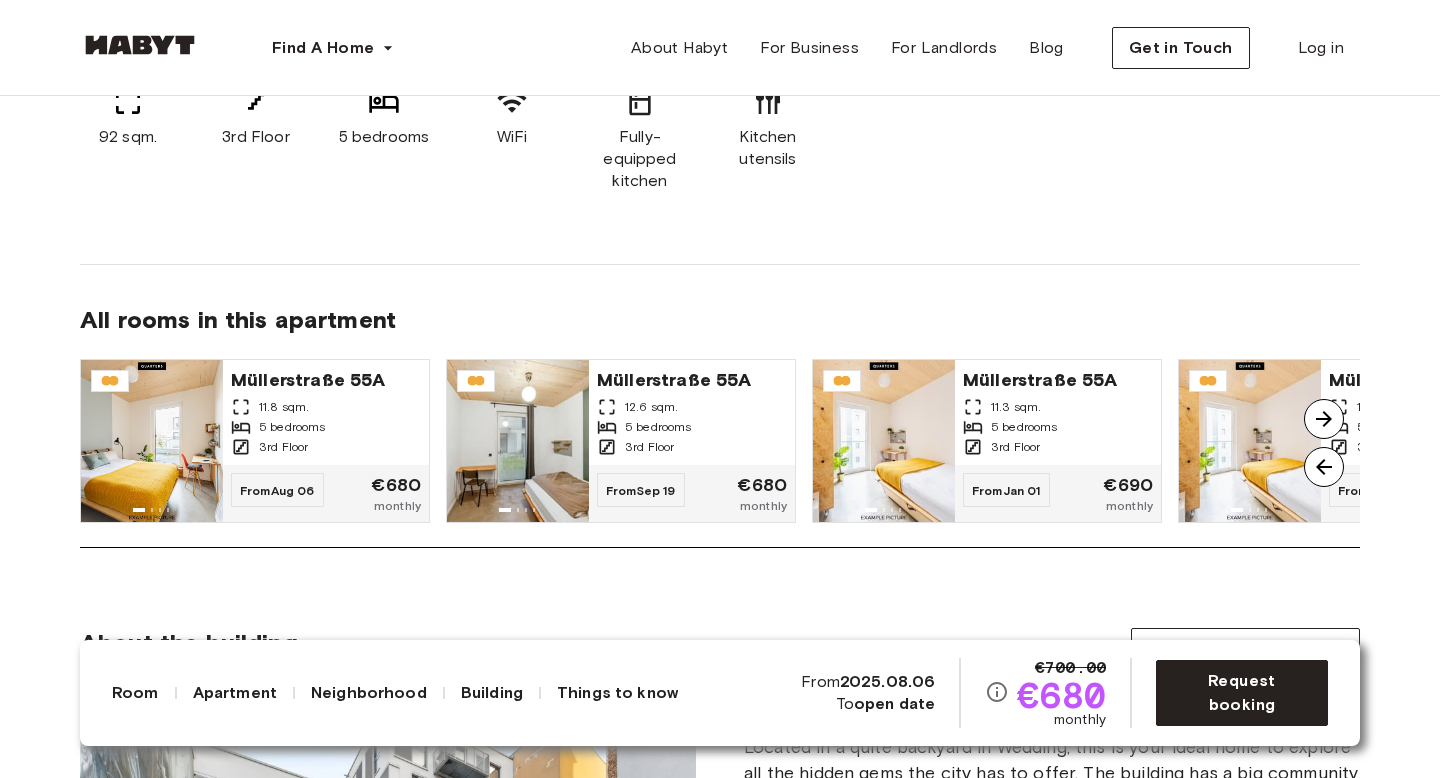 scroll, scrollTop: 1522, scrollLeft: 0, axis: vertical 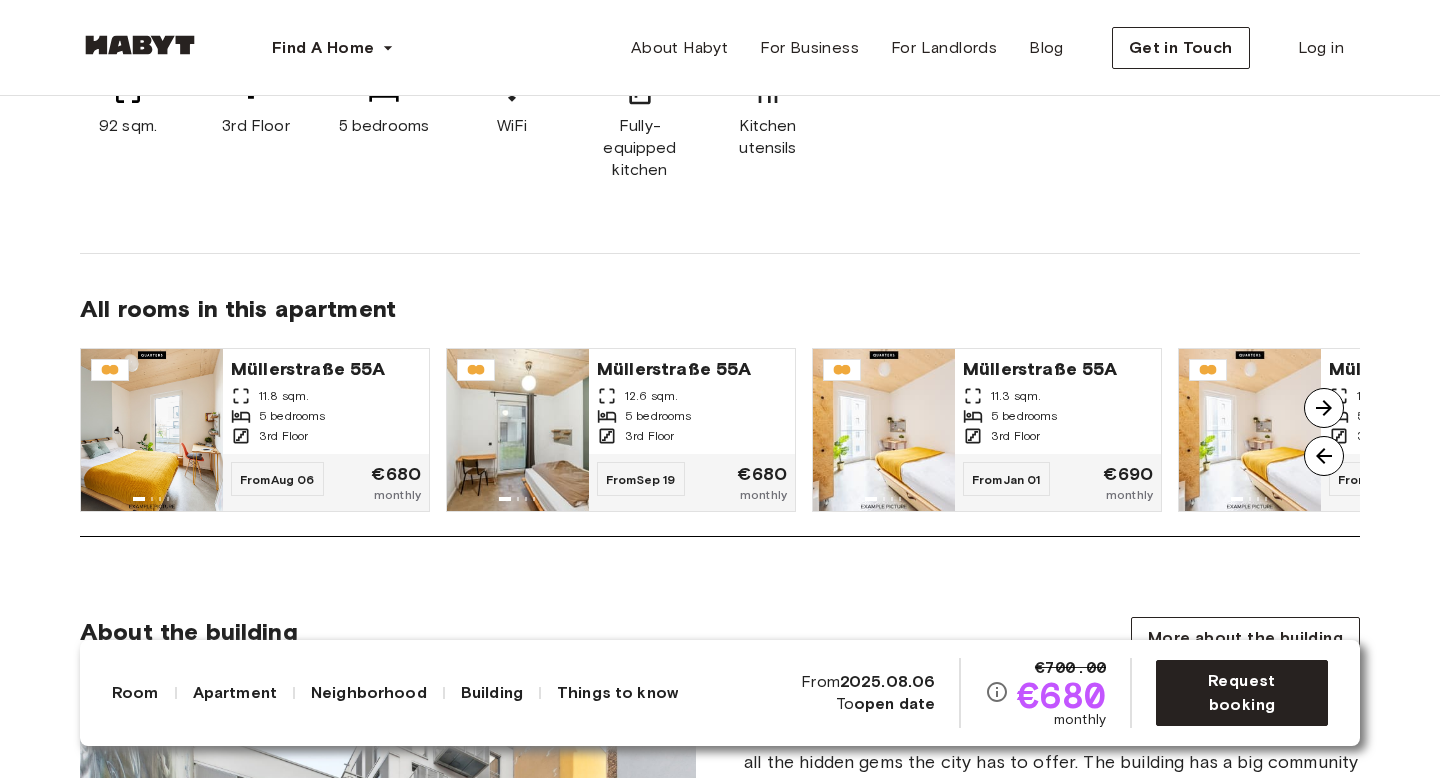 click at bounding box center [1324, 408] 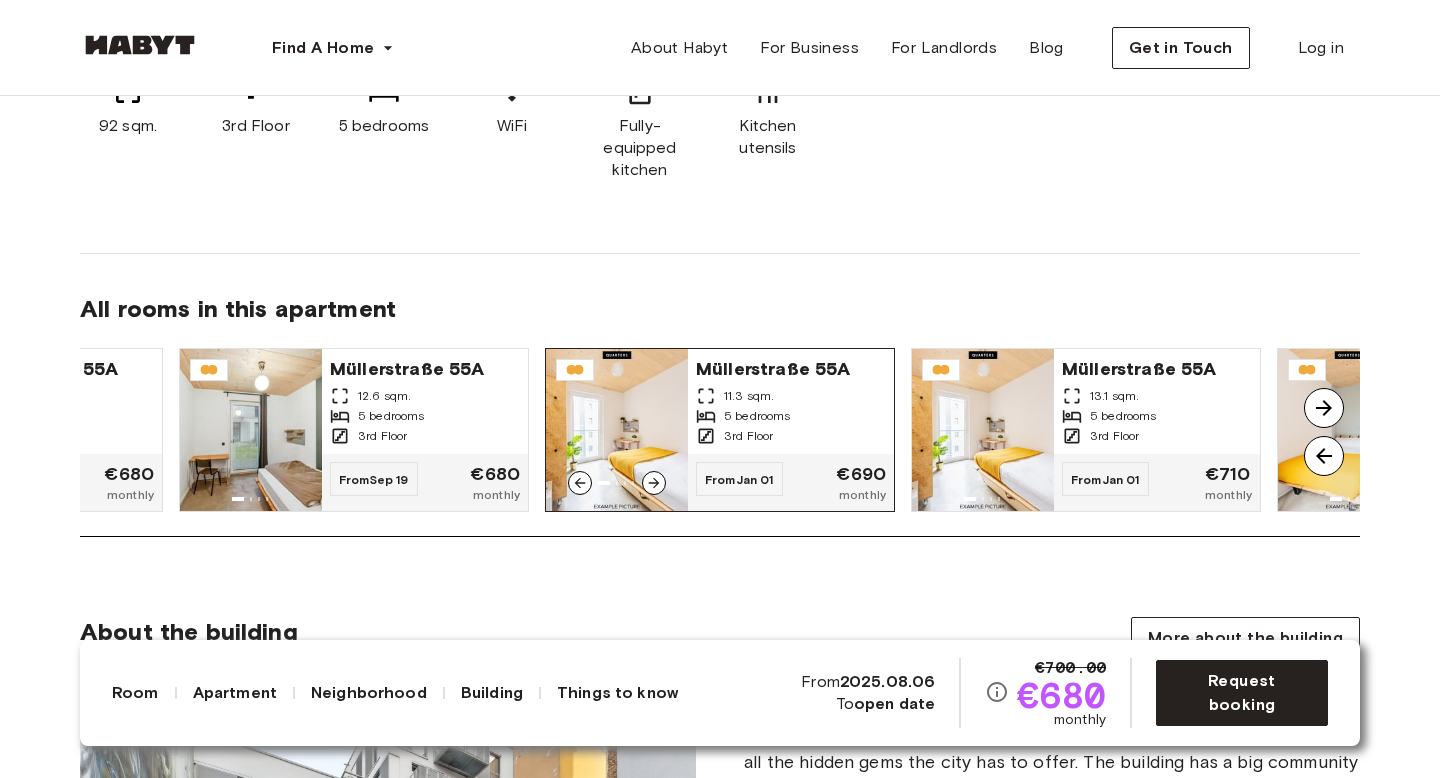 click on "11.3 sqm." at bounding box center (791, 396) 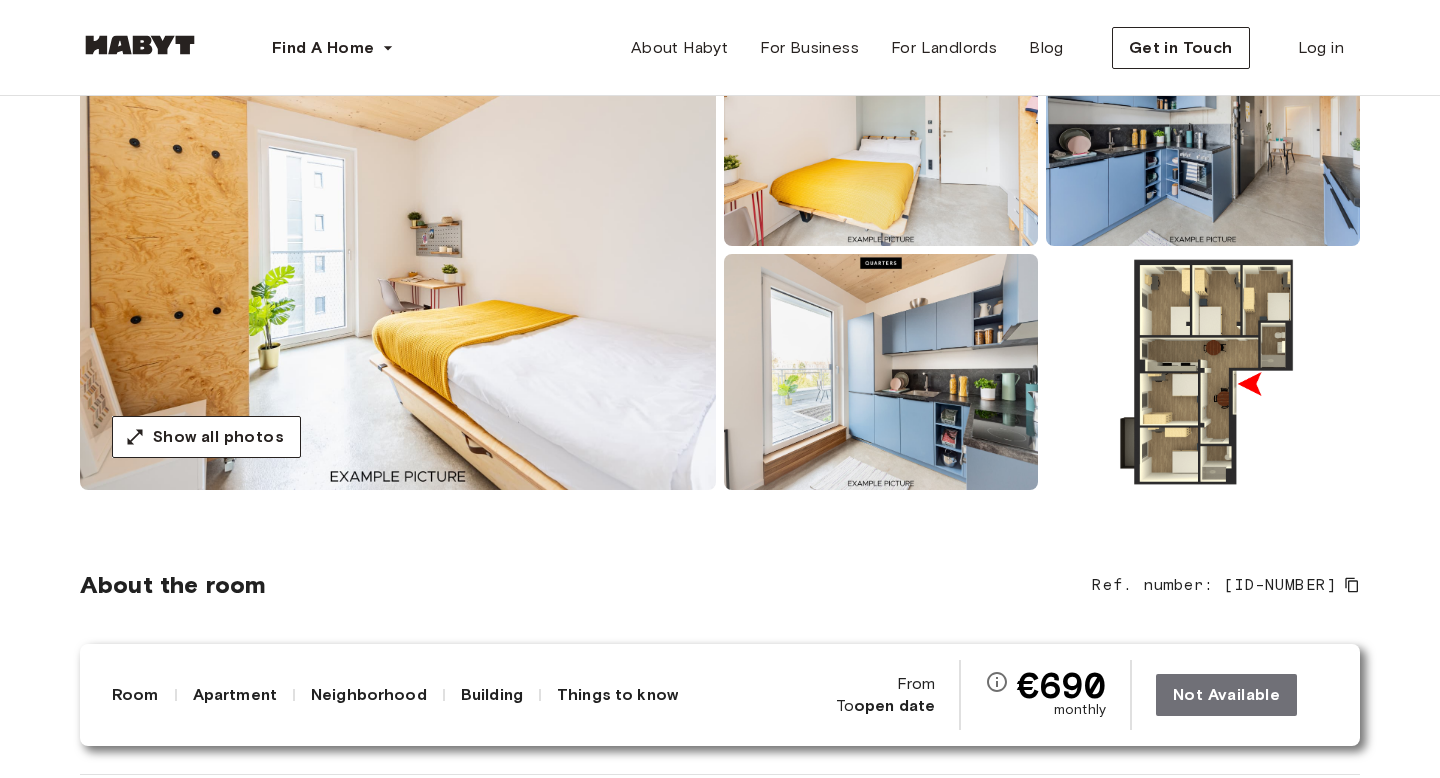 scroll, scrollTop: 0, scrollLeft: 0, axis: both 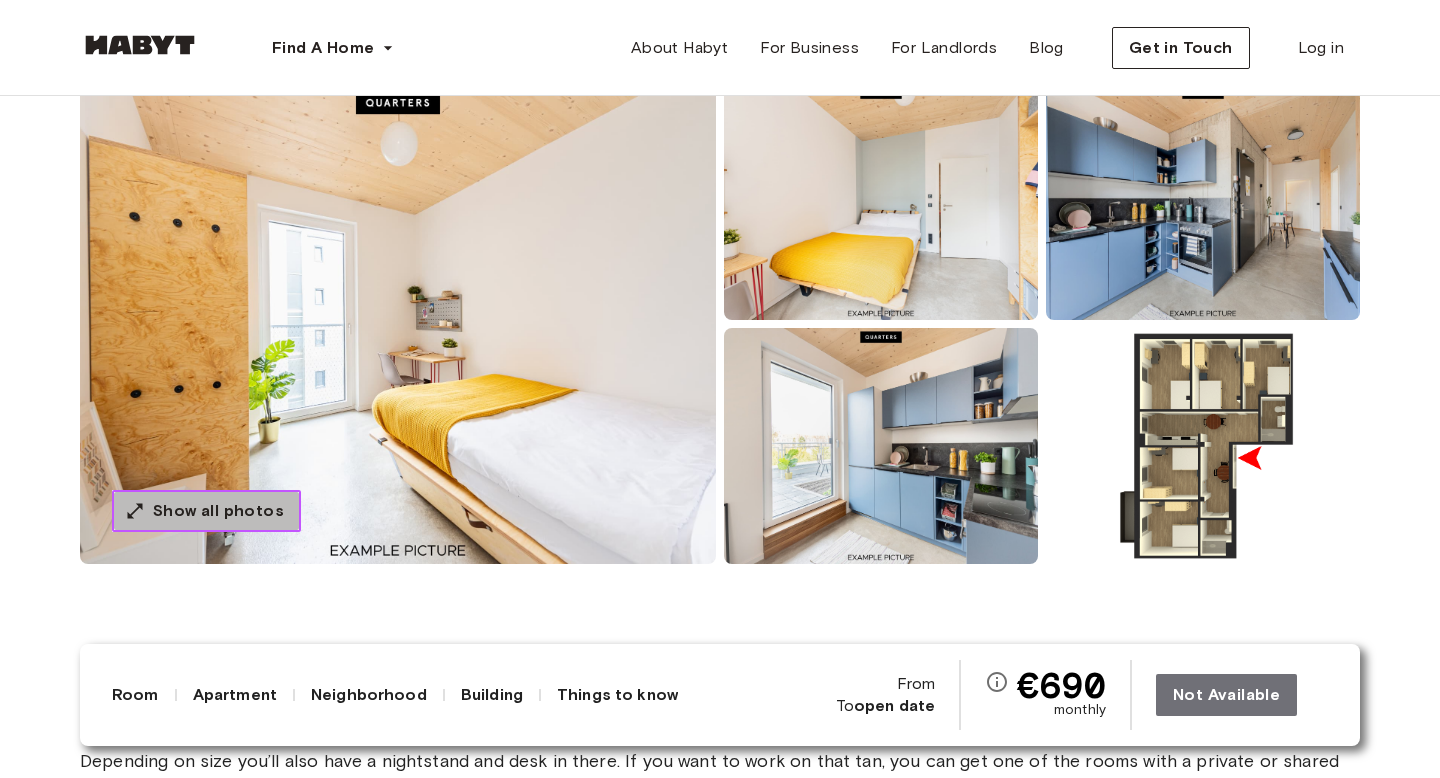 click on "Show all photos" at bounding box center (218, 511) 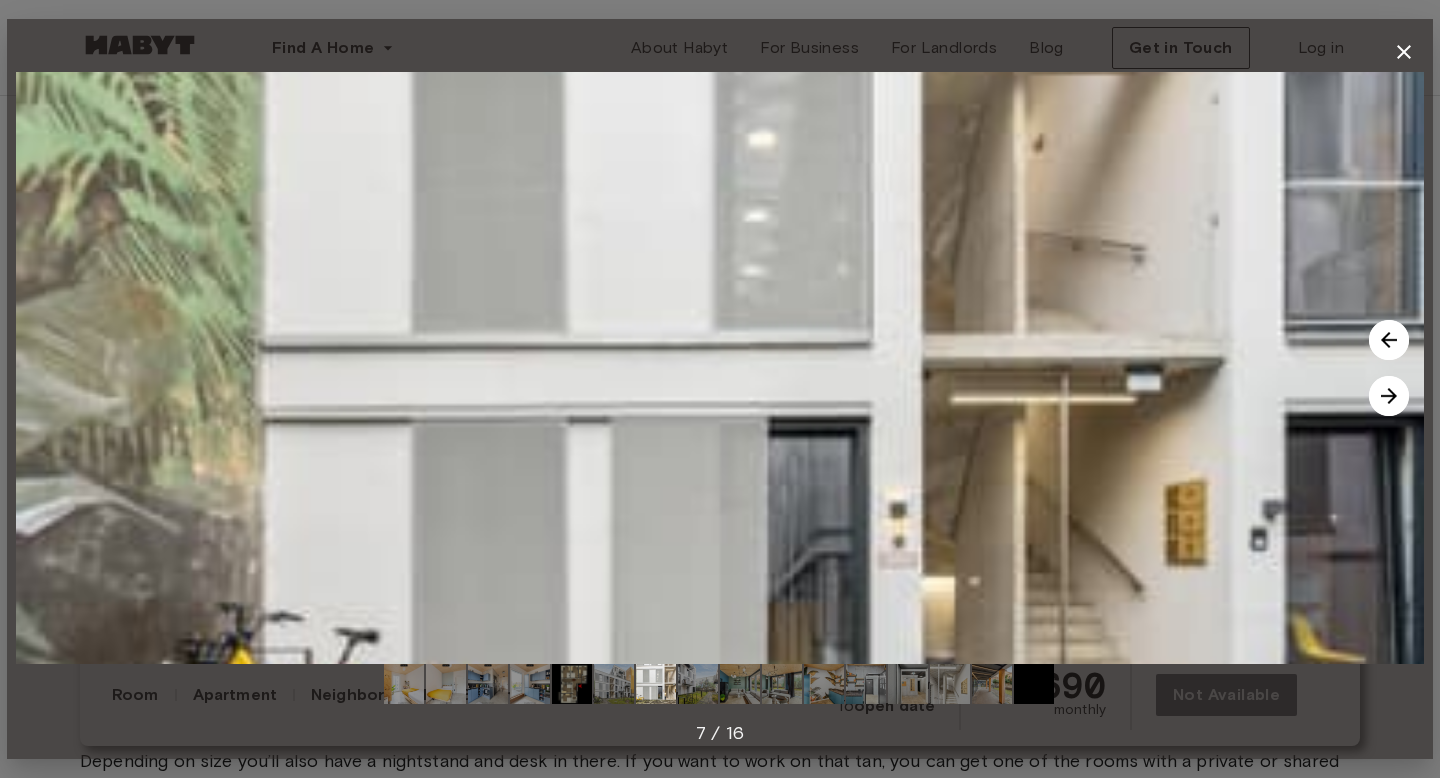 click 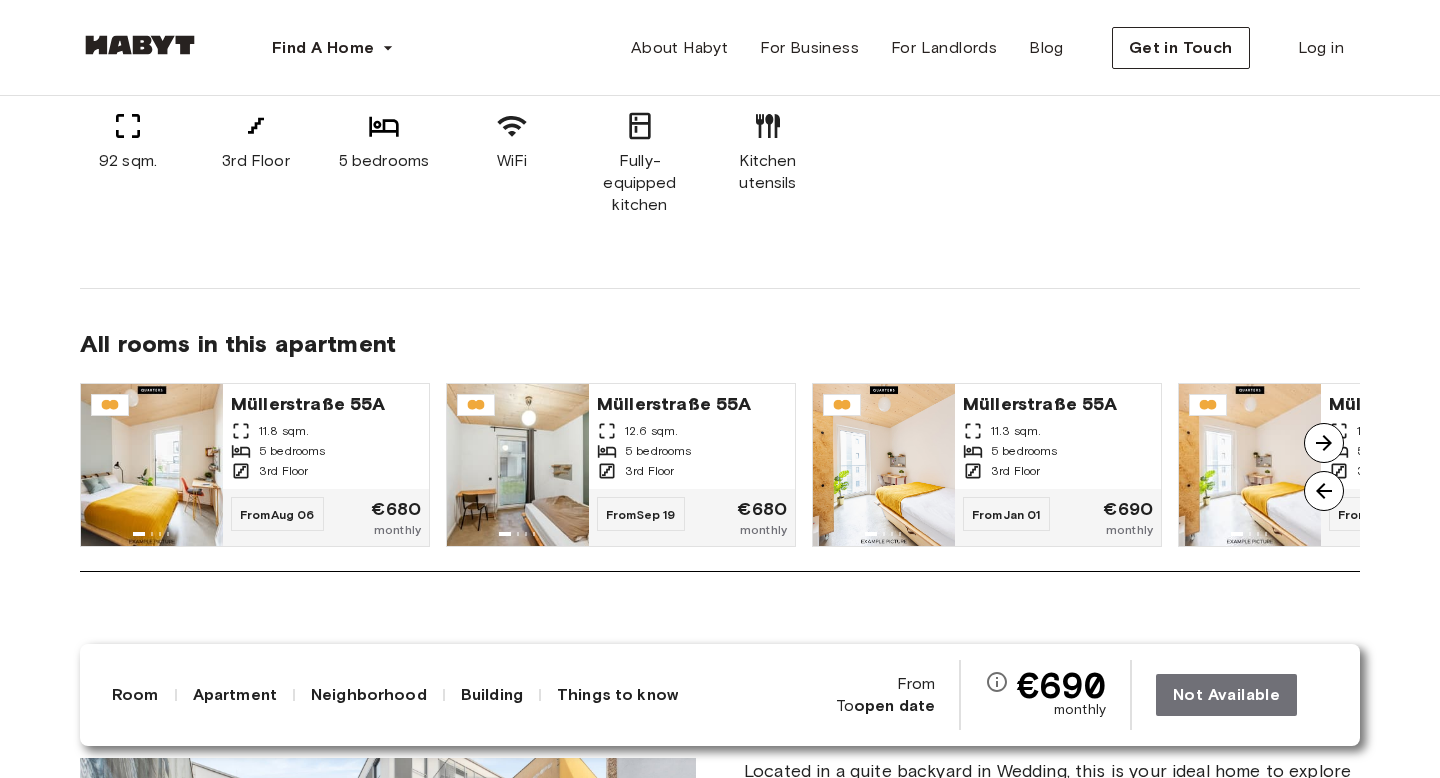 scroll, scrollTop: 1498, scrollLeft: 0, axis: vertical 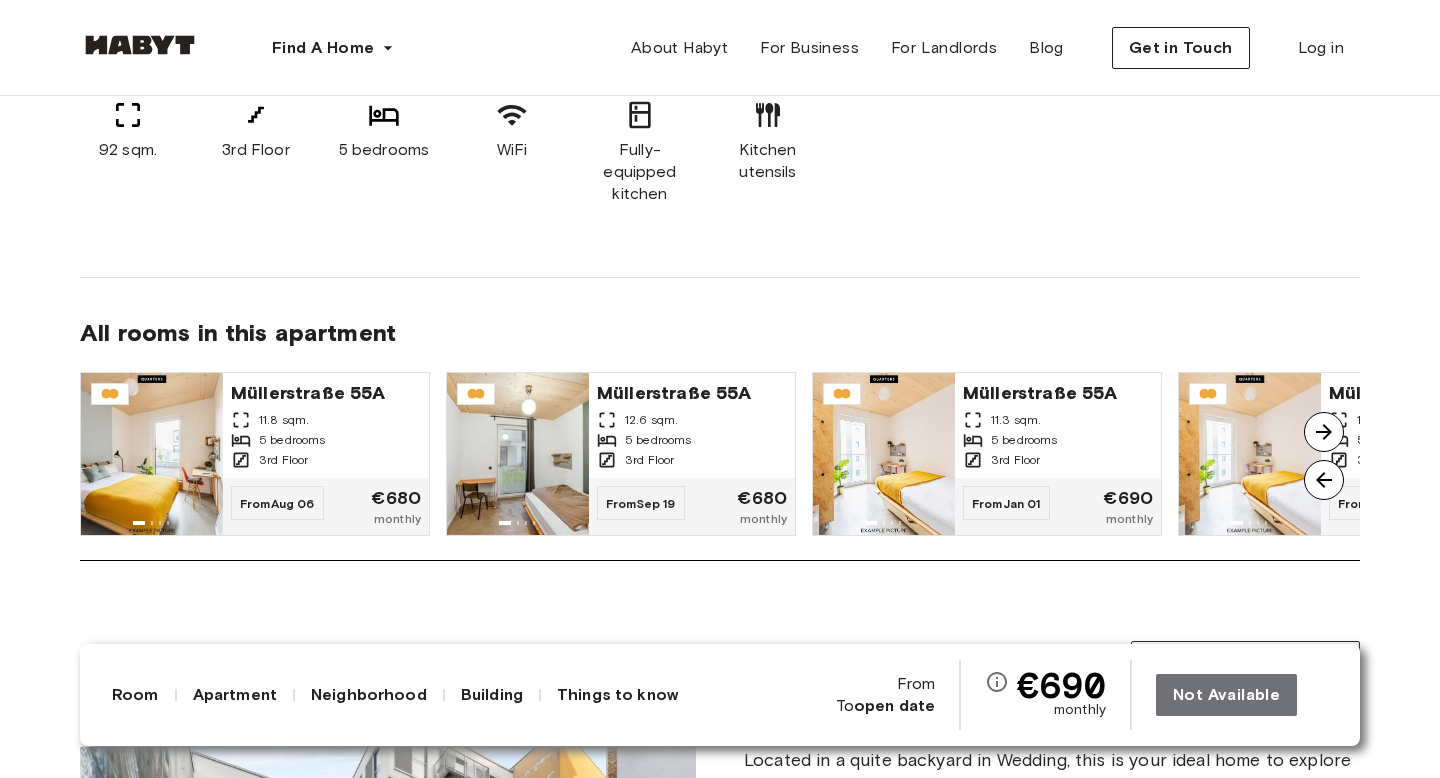 click at bounding box center (1324, 480) 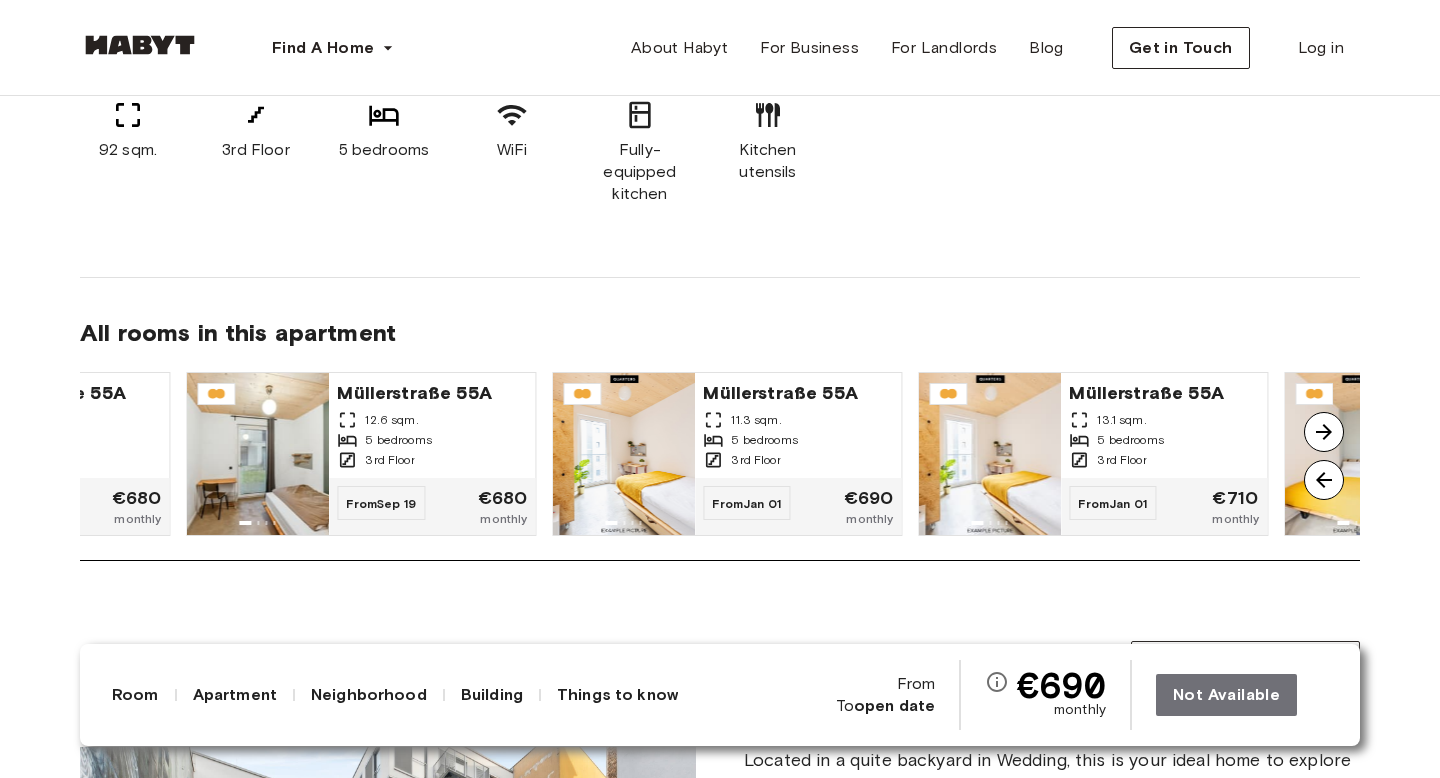click at bounding box center [1324, 432] 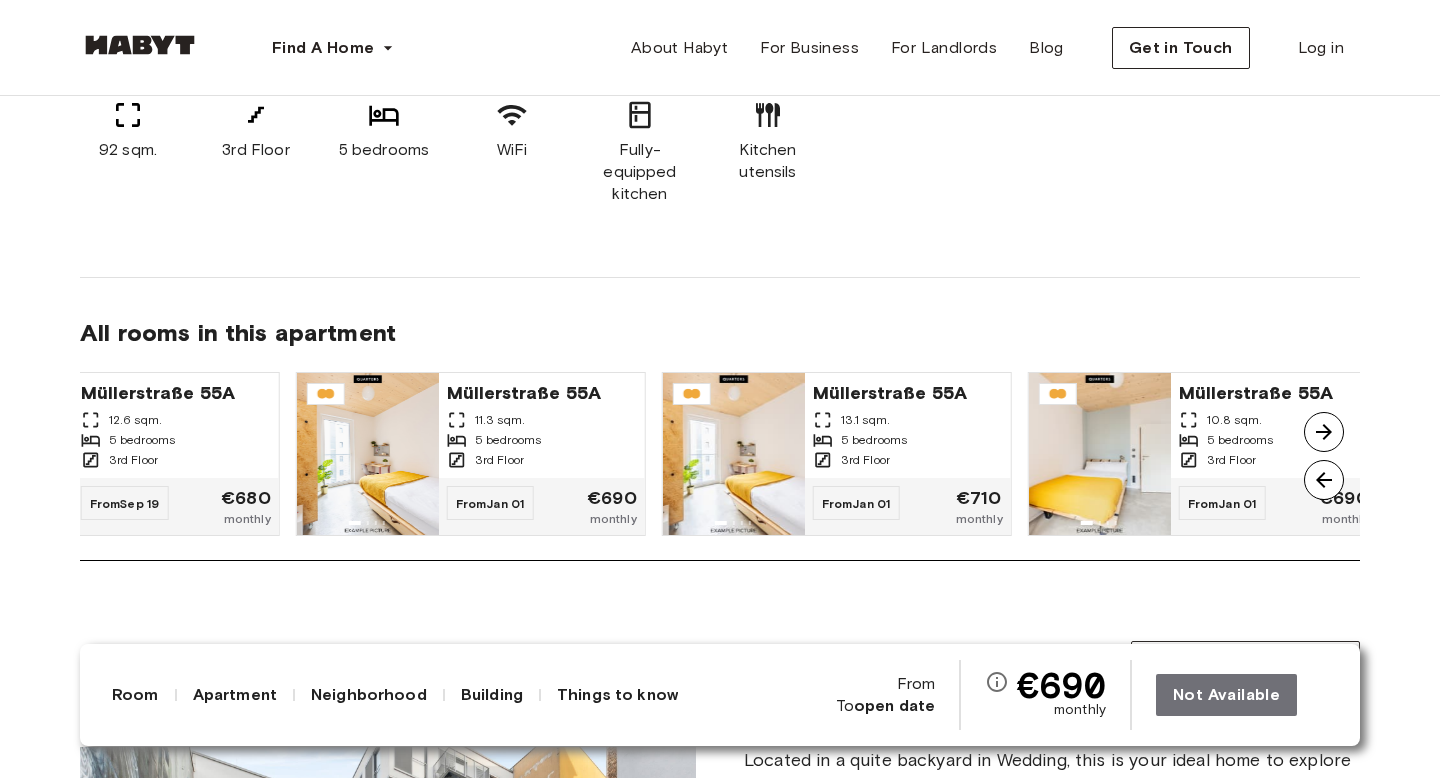 click at bounding box center (1324, 432) 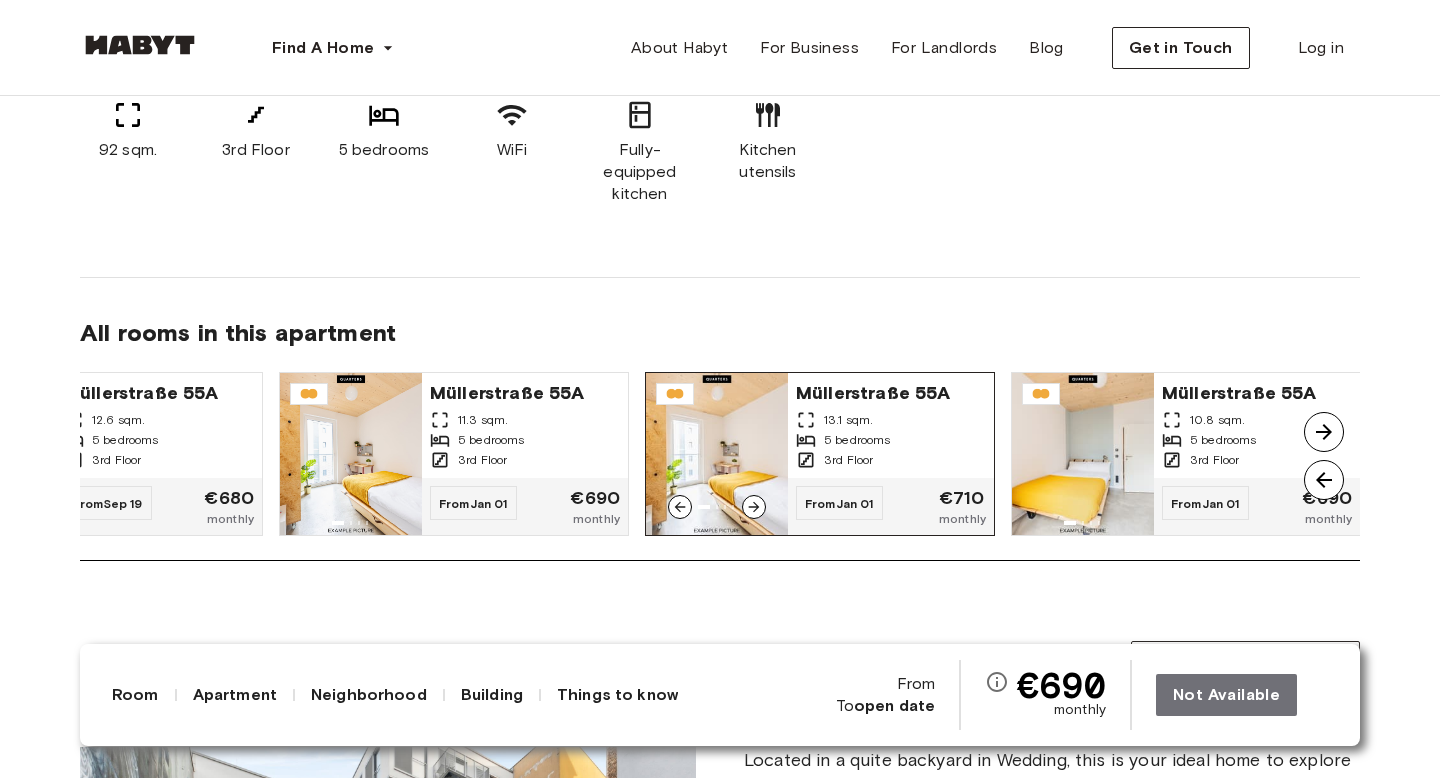 click on "Müllerstraße 55A 13.1 sqm. 5 bedrooms 3rd Floor" at bounding box center (891, 425) 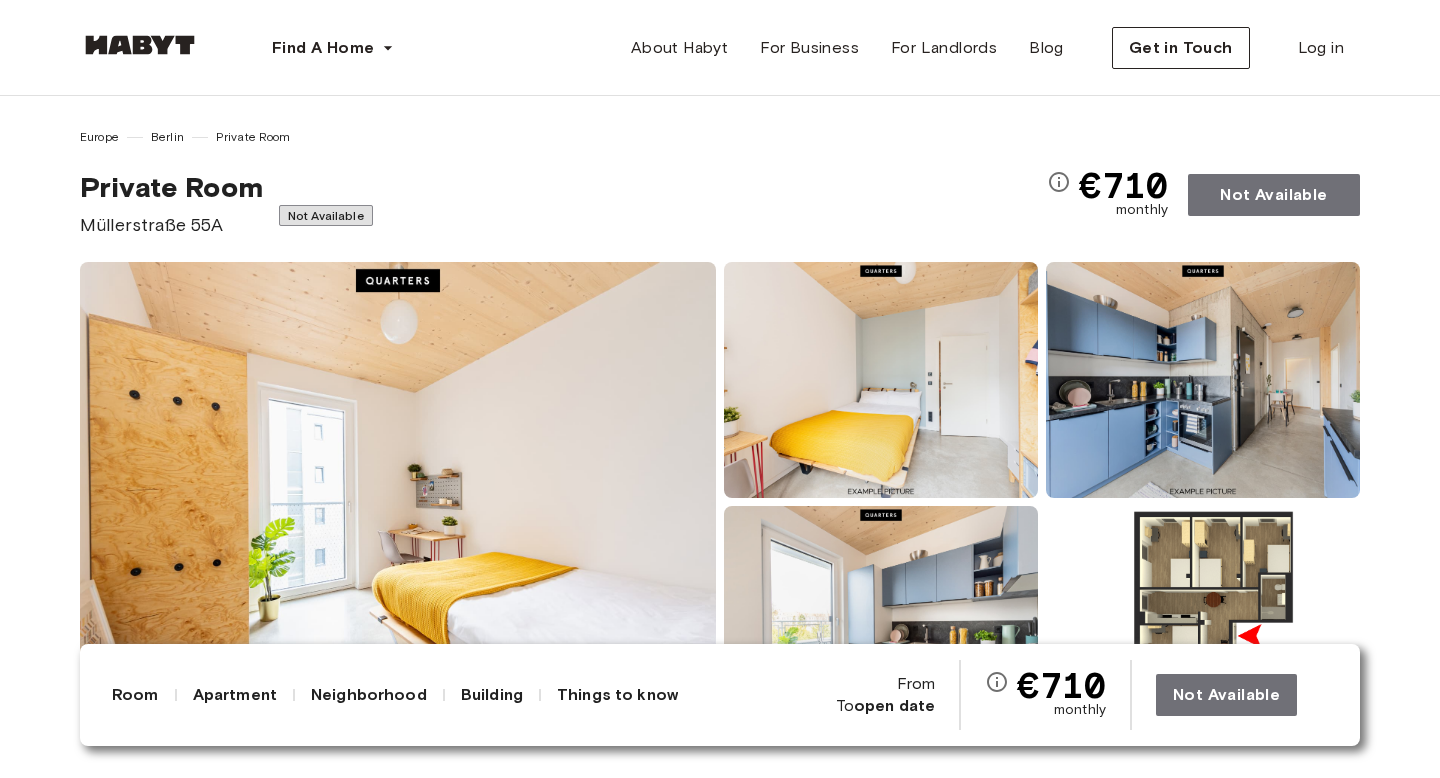scroll, scrollTop: 29, scrollLeft: 0, axis: vertical 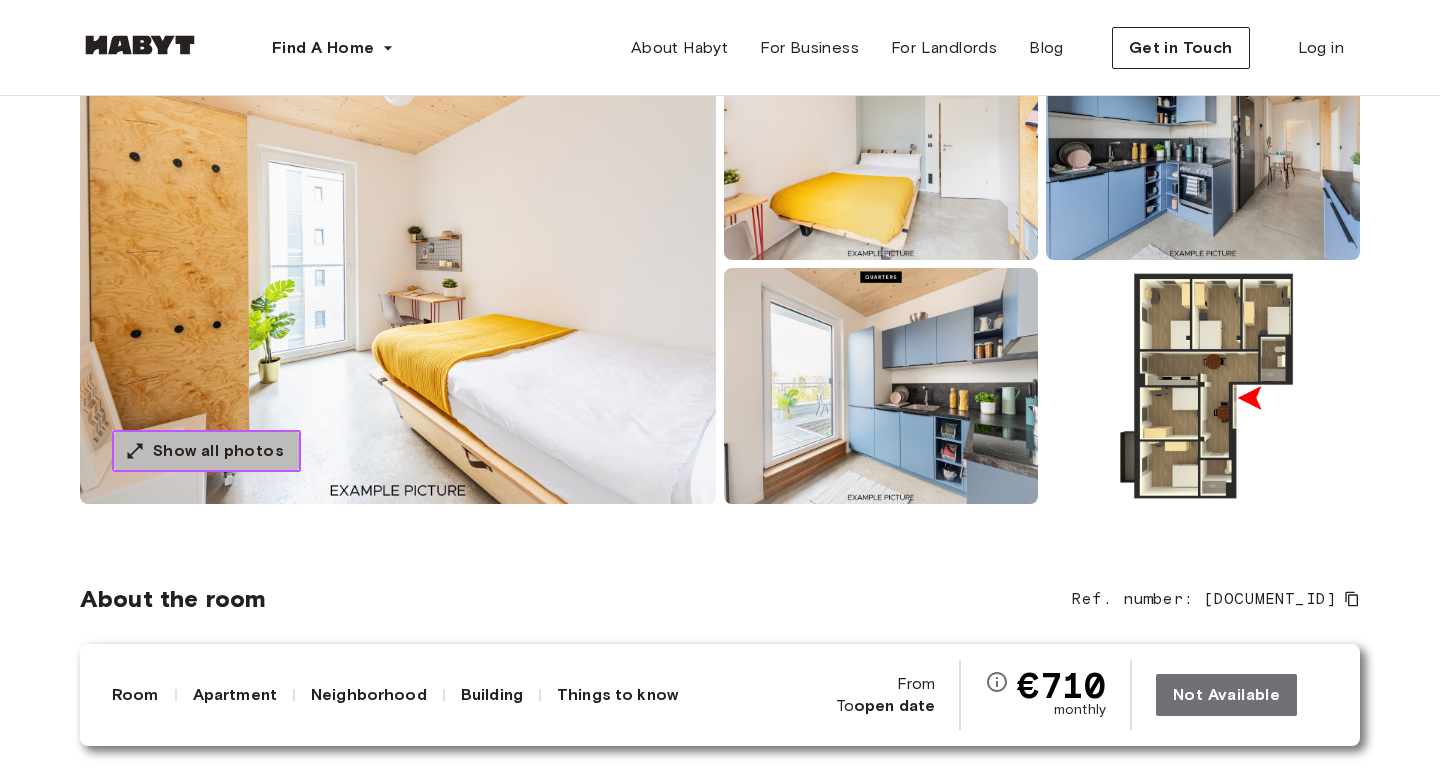 click on "Show all photos" at bounding box center (206, 451) 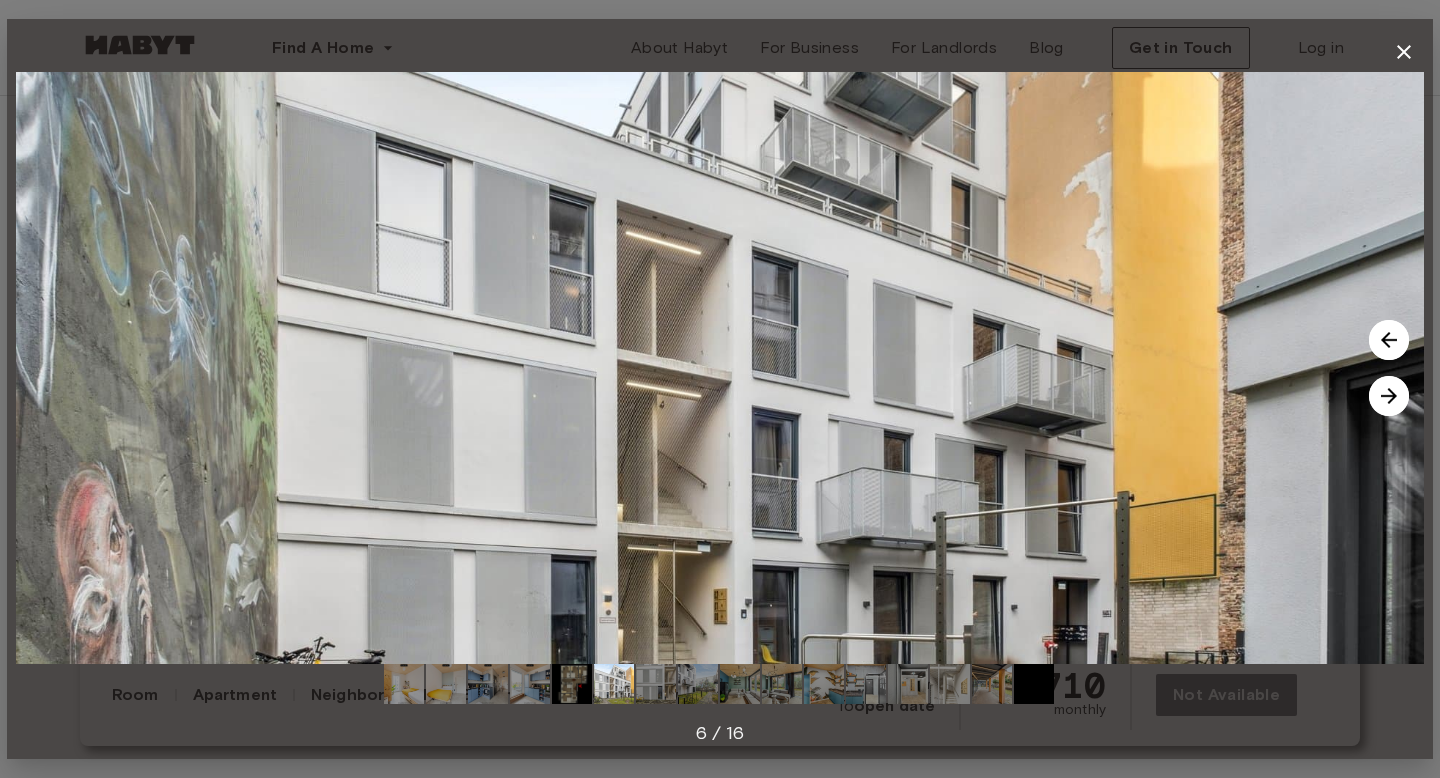 click at bounding box center [1404, 52] 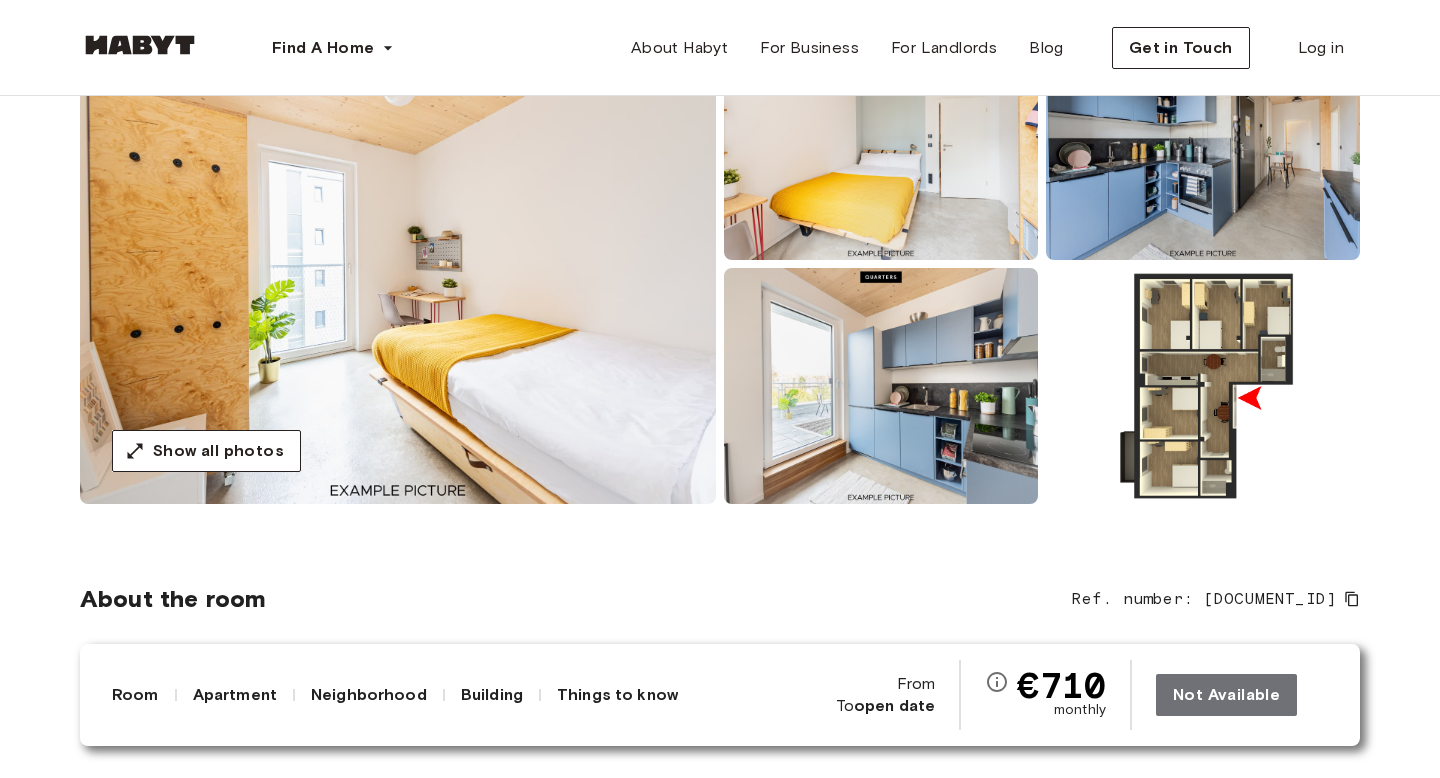 click on "Find A Home Europe Amsterdam Berlin Frankfurt Hamburg Lisbon Madrid Milan Modena Paris Turin Munich Rotterdam Stuttgart Dusseldorf Cologne Zurich The Hague Graz Brussels Leipzig Asia Hong Kong Singapore Seoul Phuket Tokyo About Habyt For Business For Landlords Blog Get in Touch Log in" at bounding box center (720, 48) 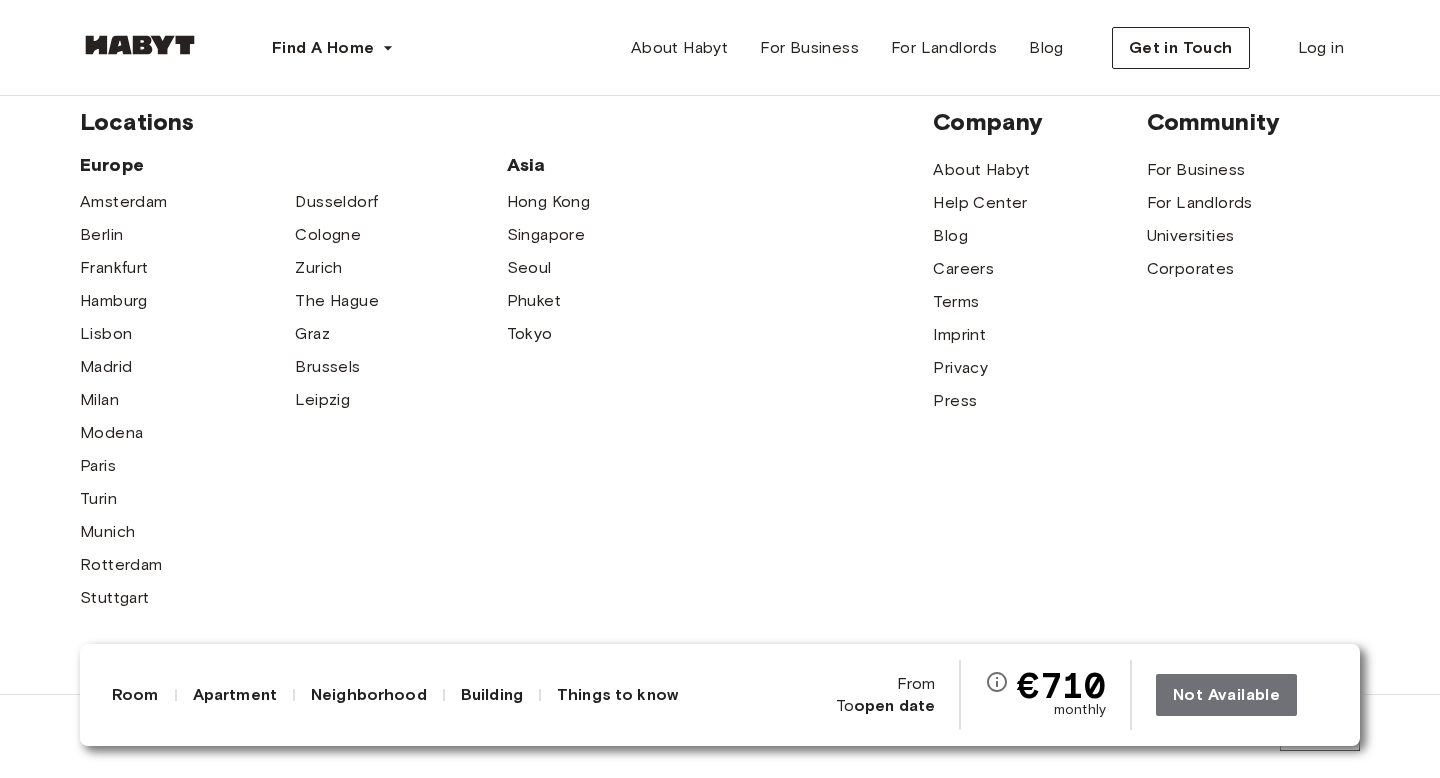 scroll, scrollTop: 6432, scrollLeft: 0, axis: vertical 